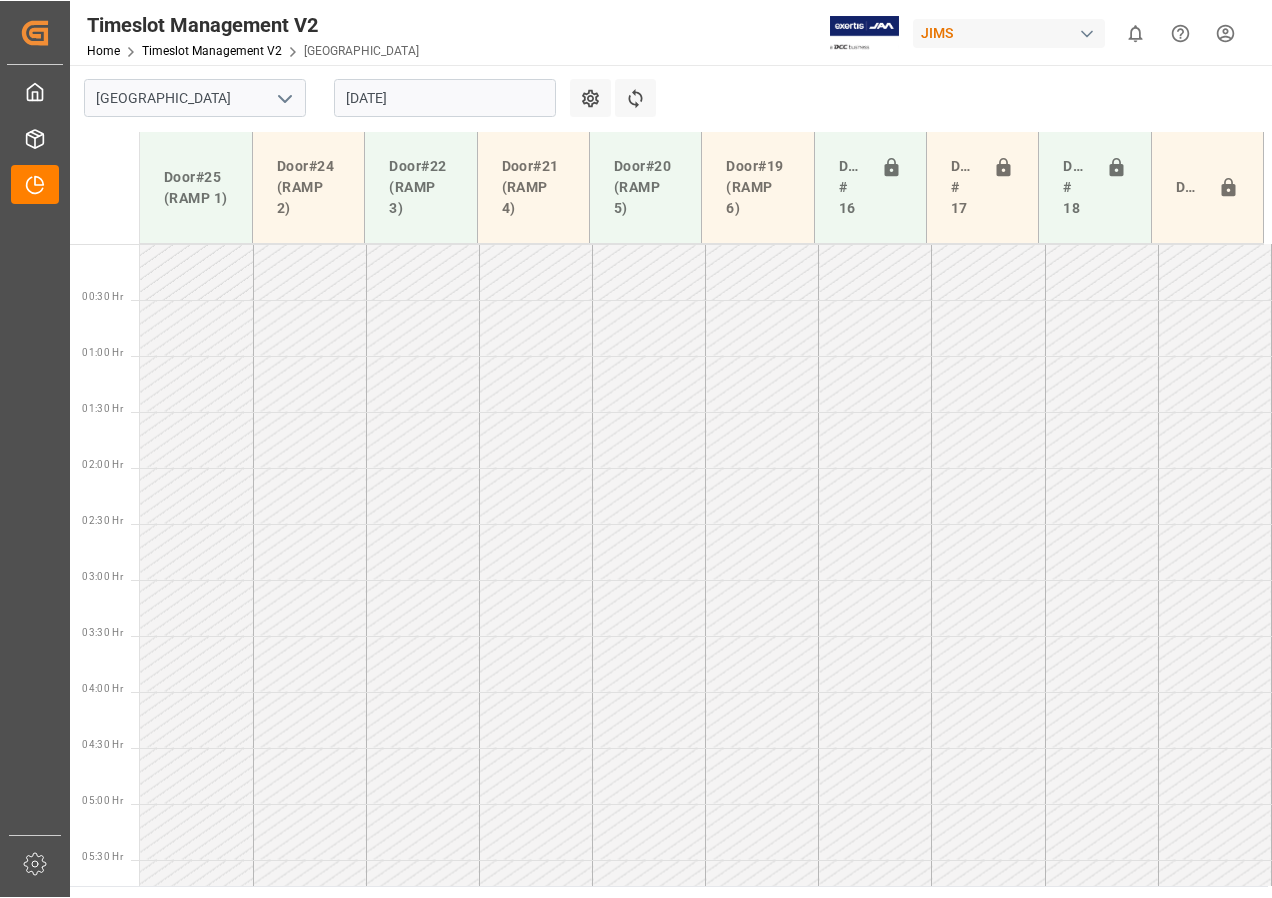 scroll, scrollTop: 0, scrollLeft: 0, axis: both 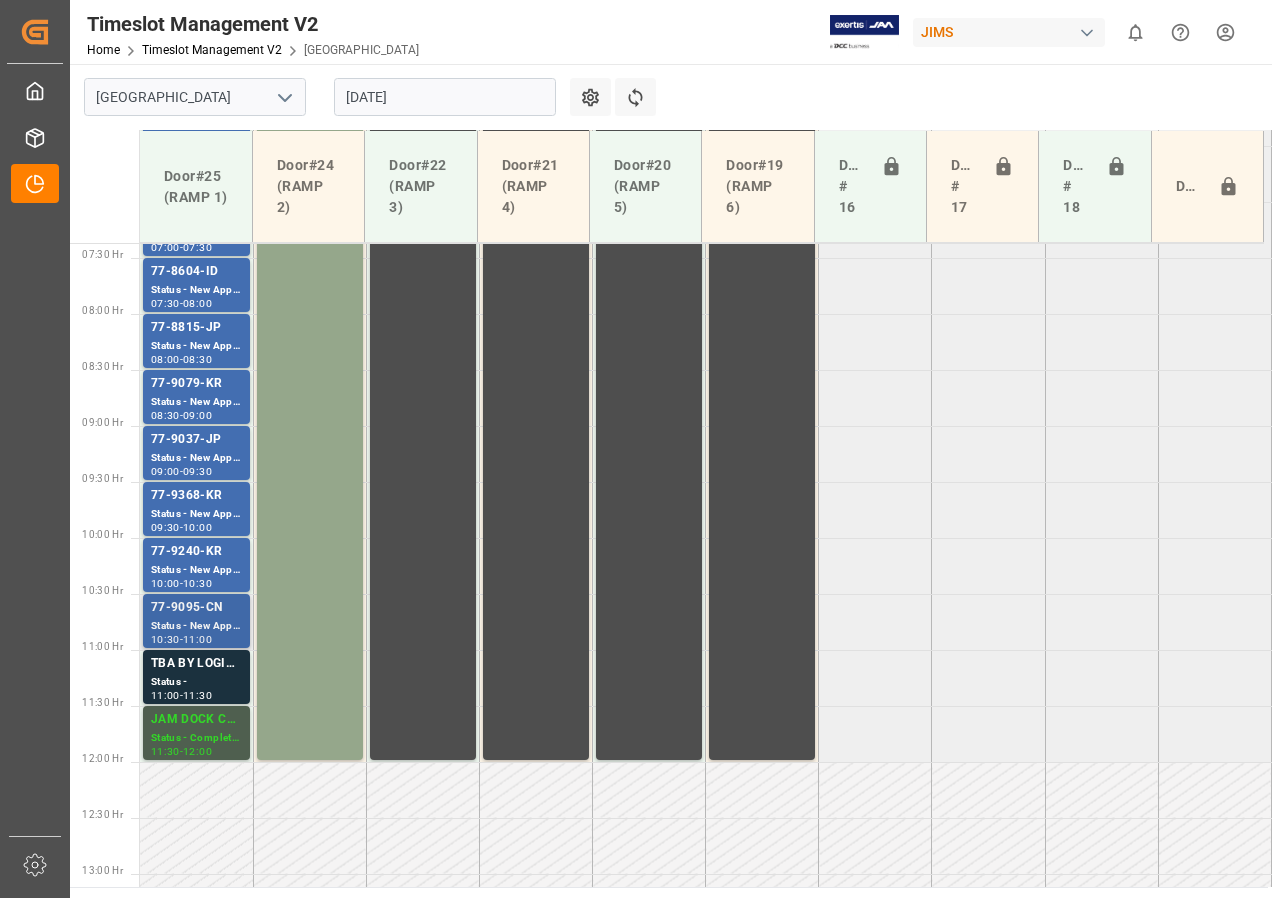 click on "Status - New Appointment" at bounding box center [196, 626] 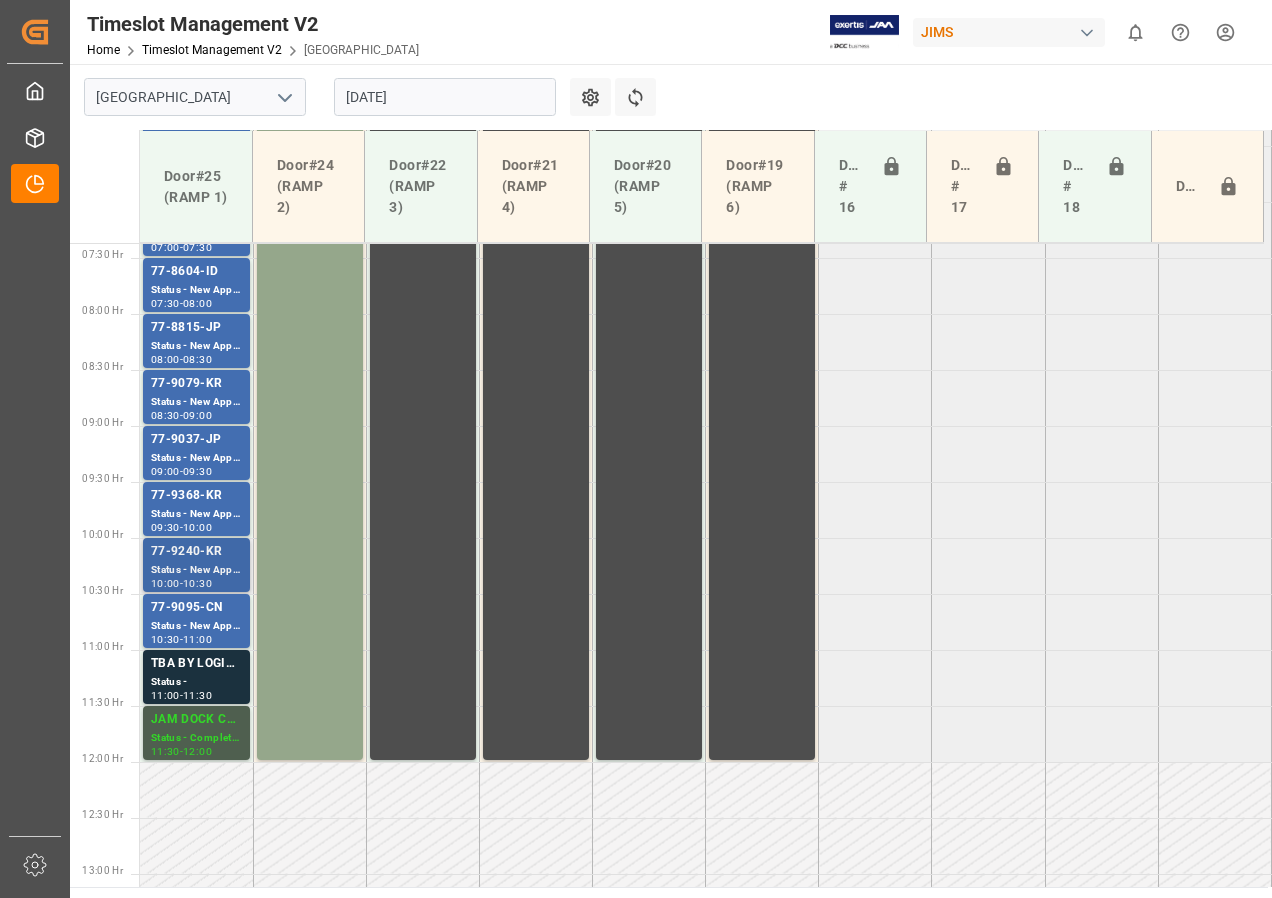 click on "77-9240-KR" at bounding box center (196, 552) 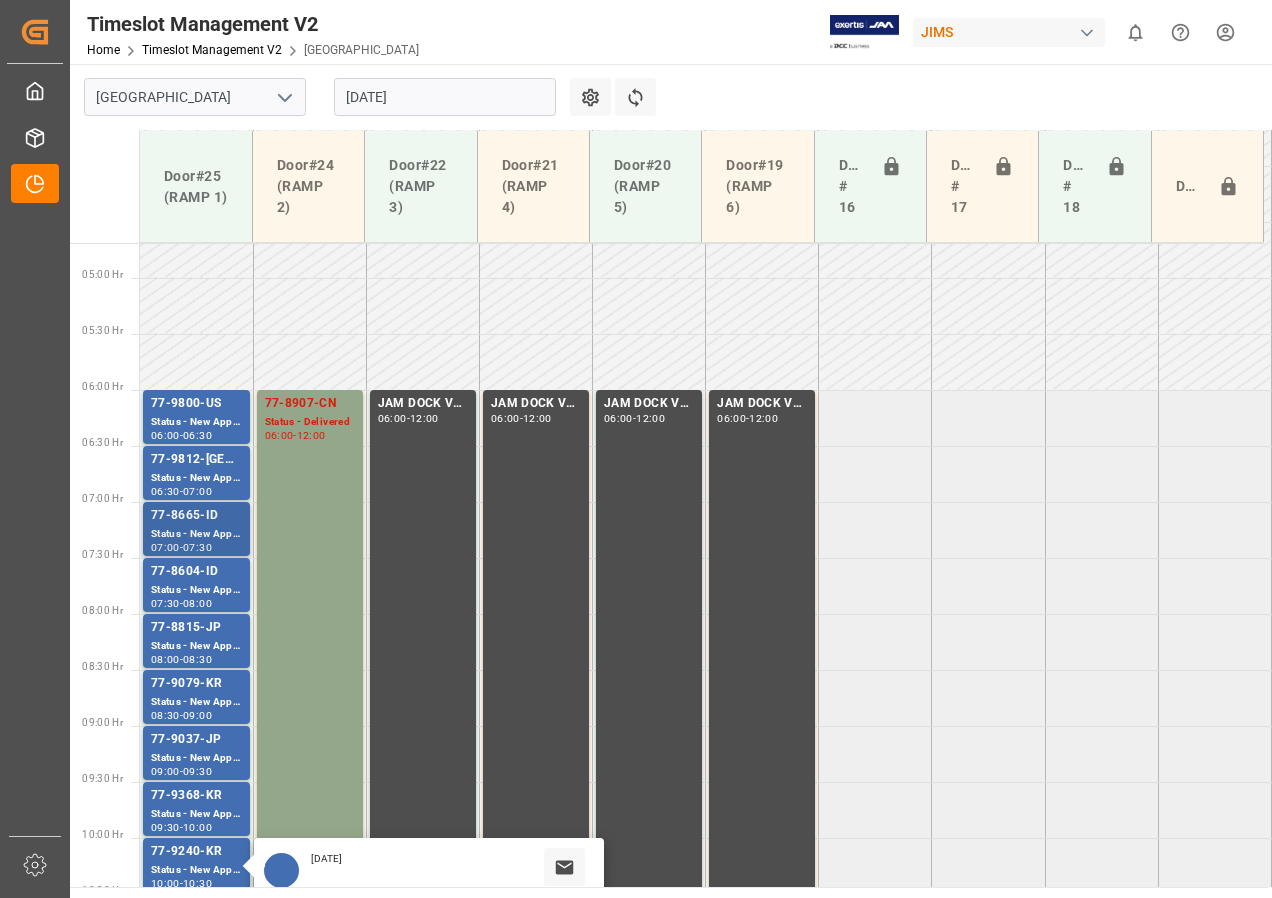 scroll, scrollTop: 625, scrollLeft: 0, axis: vertical 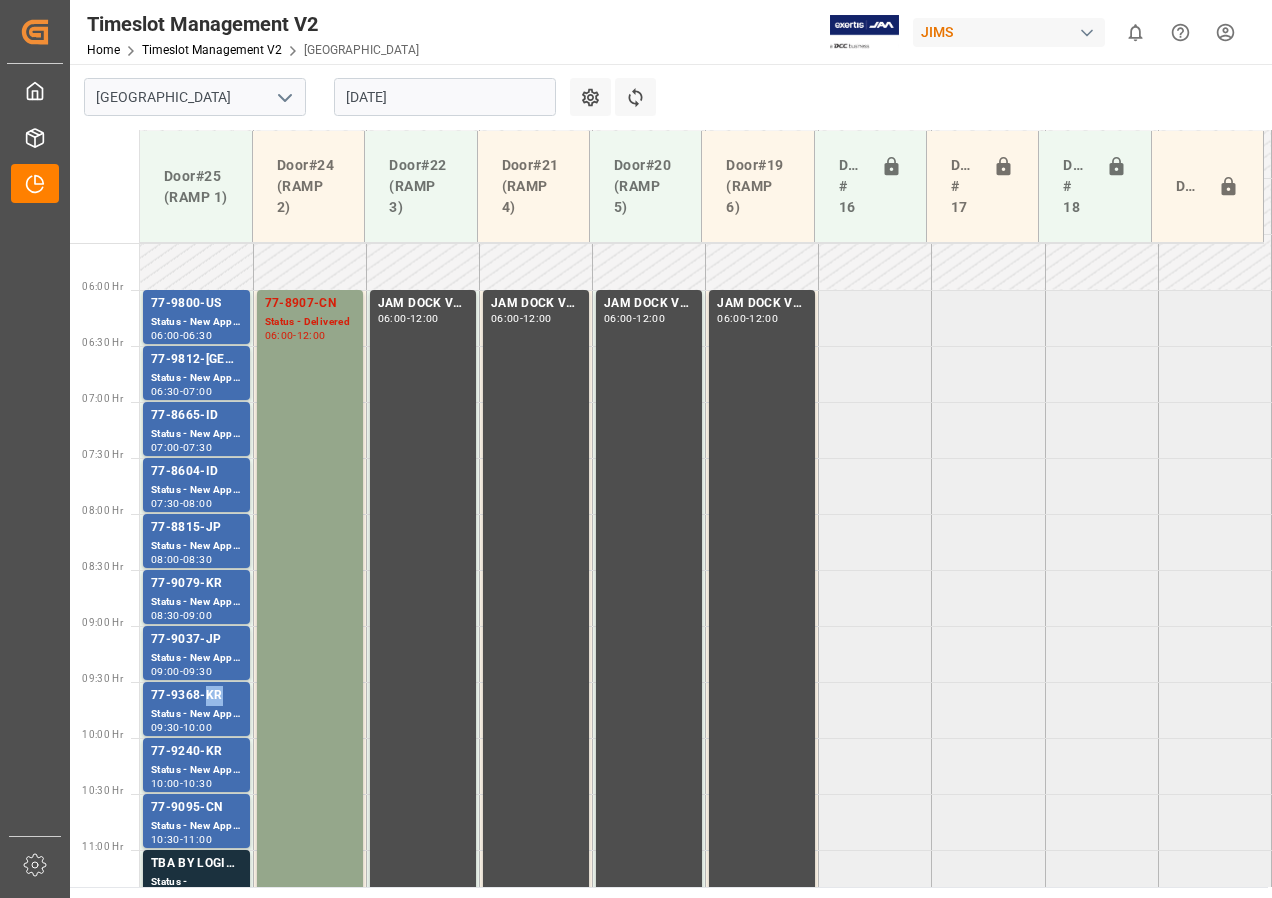 click on "77-9368-KR" at bounding box center (196, 696) 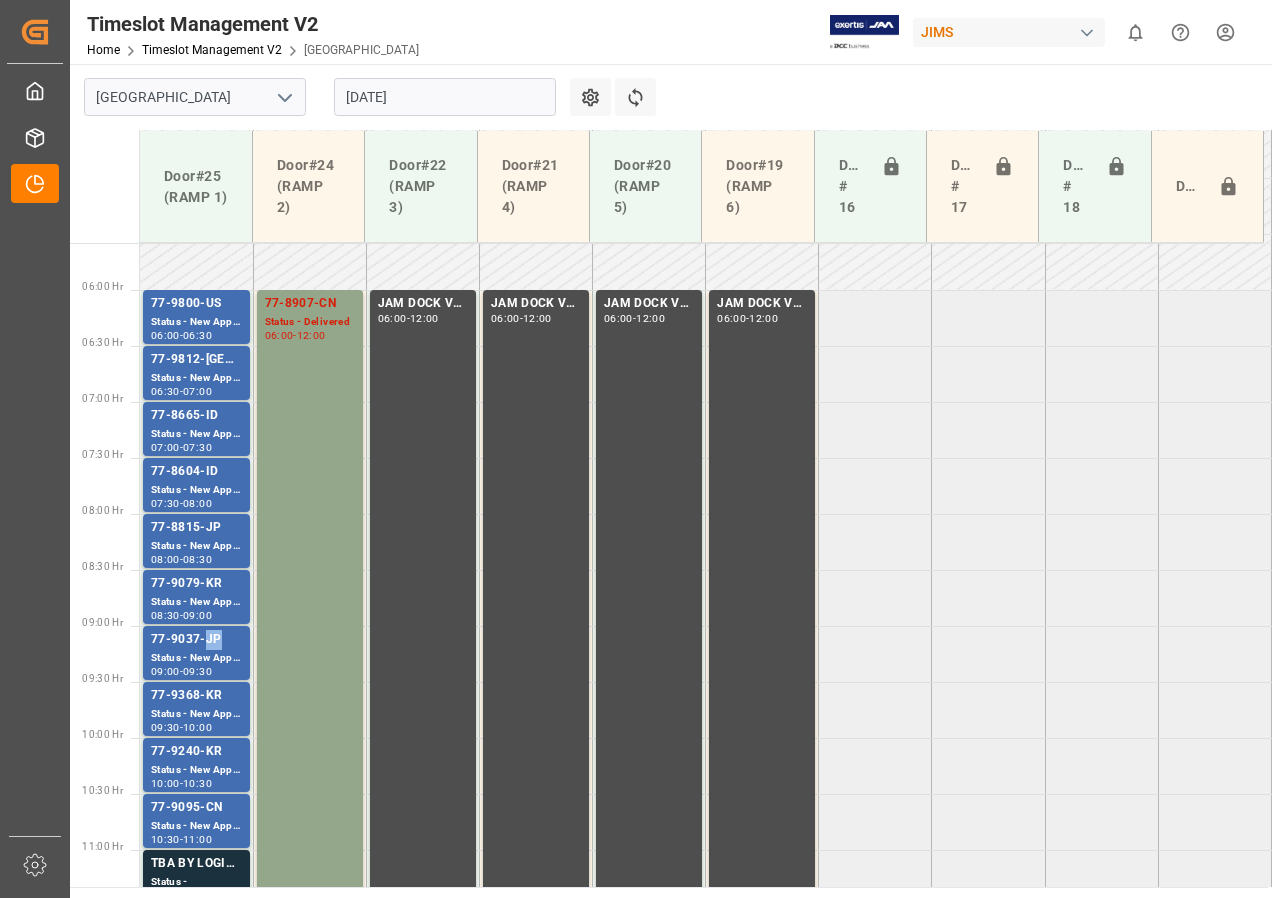 click on "77-9037-JP" at bounding box center [196, 640] 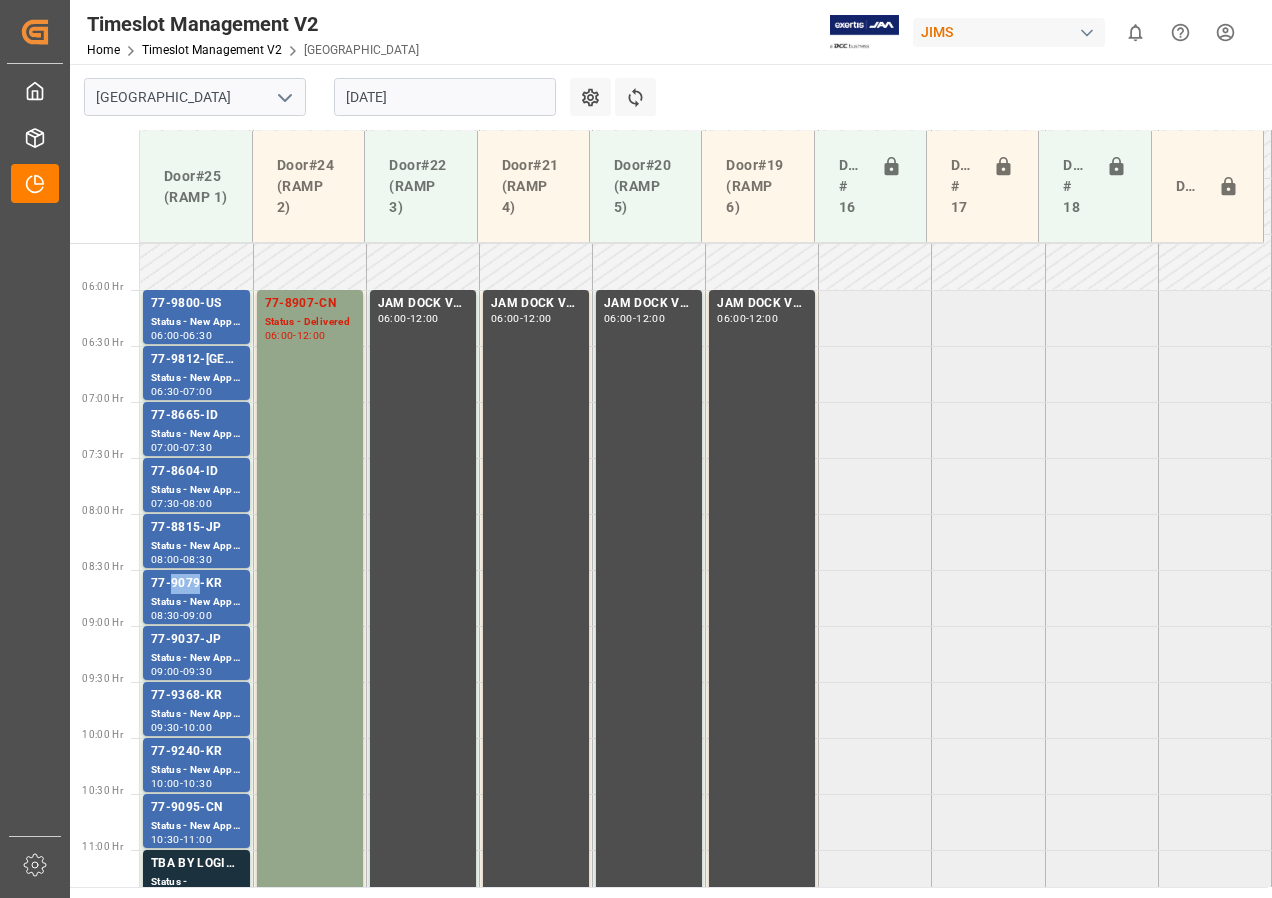 click on "77-9079-KR" at bounding box center (196, 584) 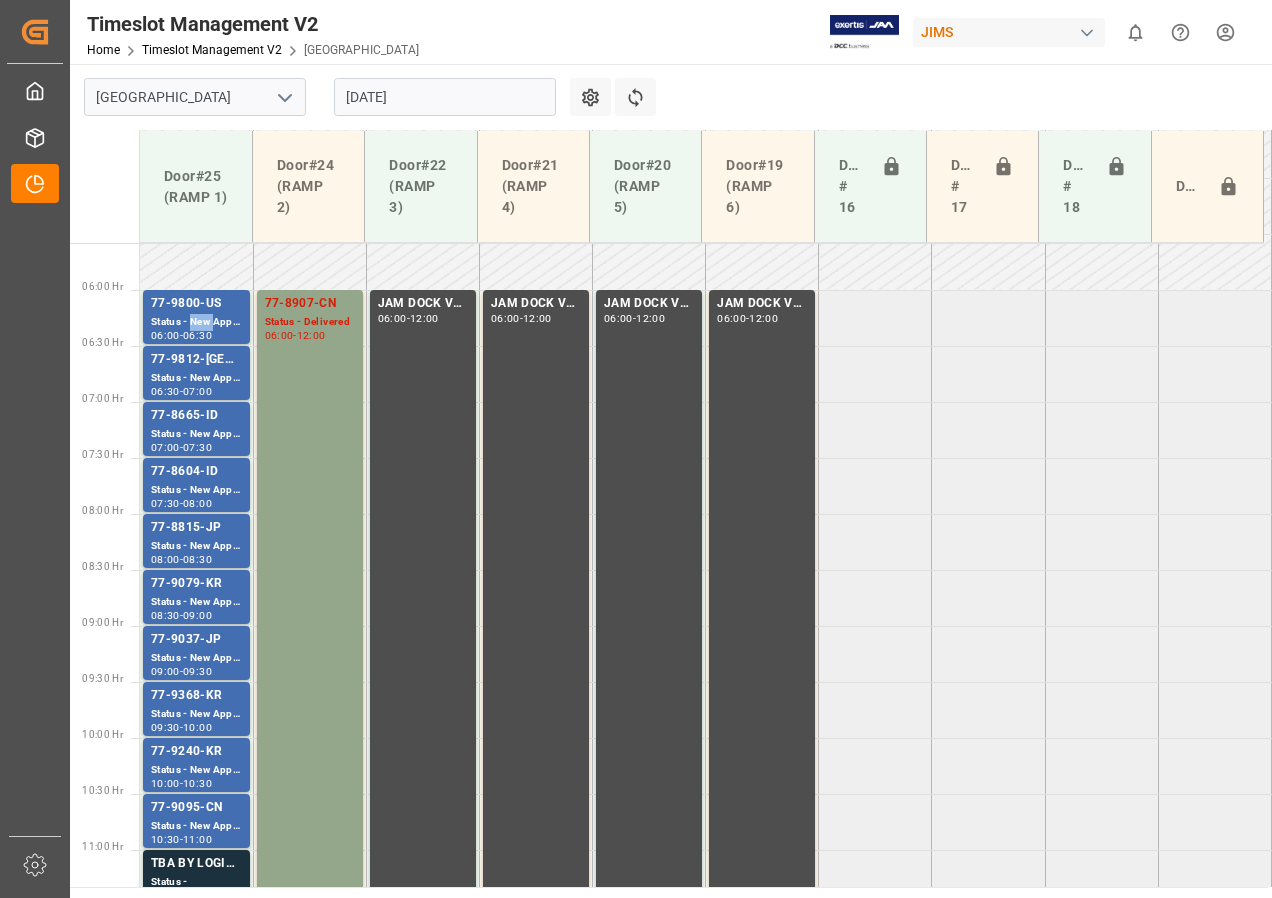 click on "Status - New Appointment" at bounding box center [196, 322] 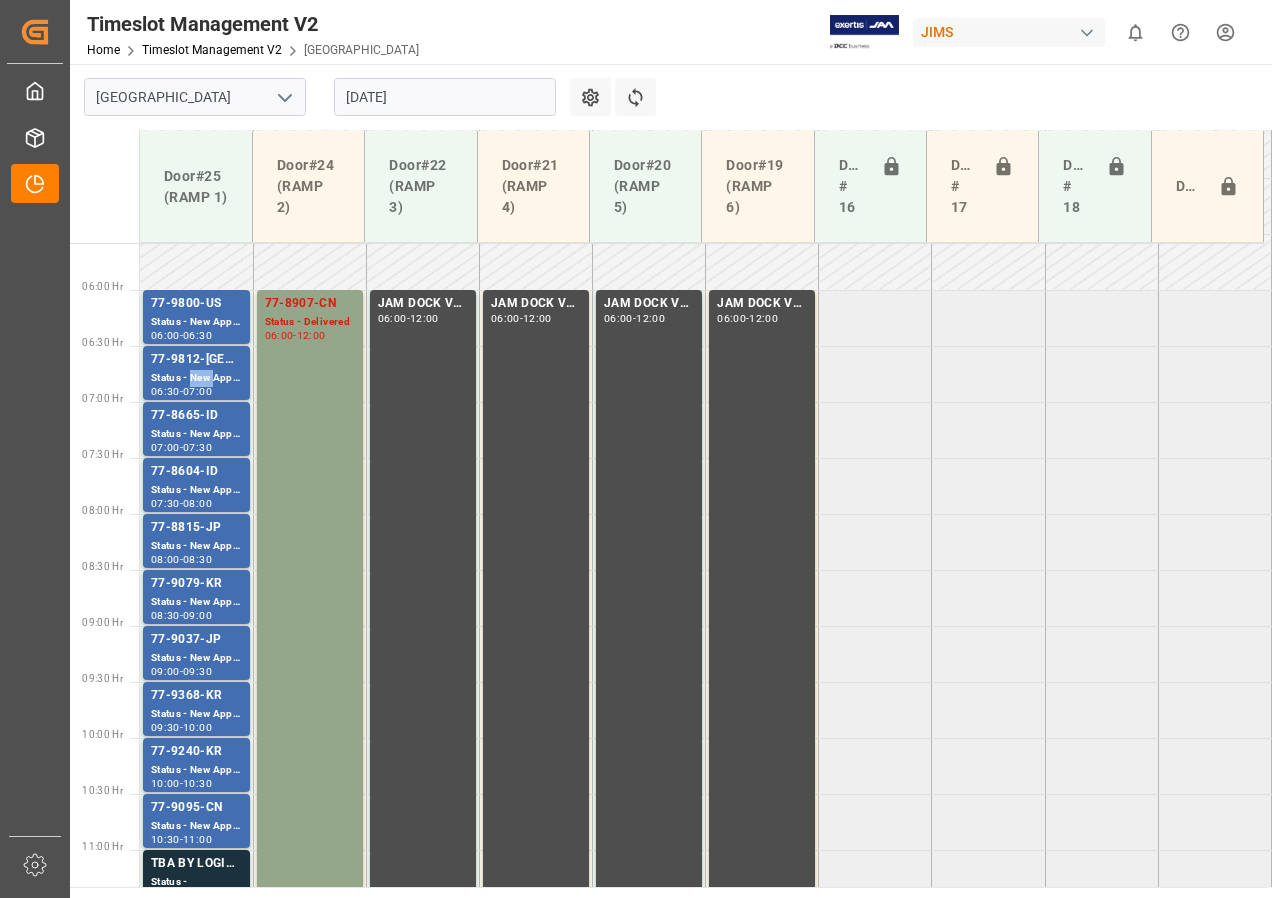 click on "Status - New Appointment" at bounding box center [196, 378] 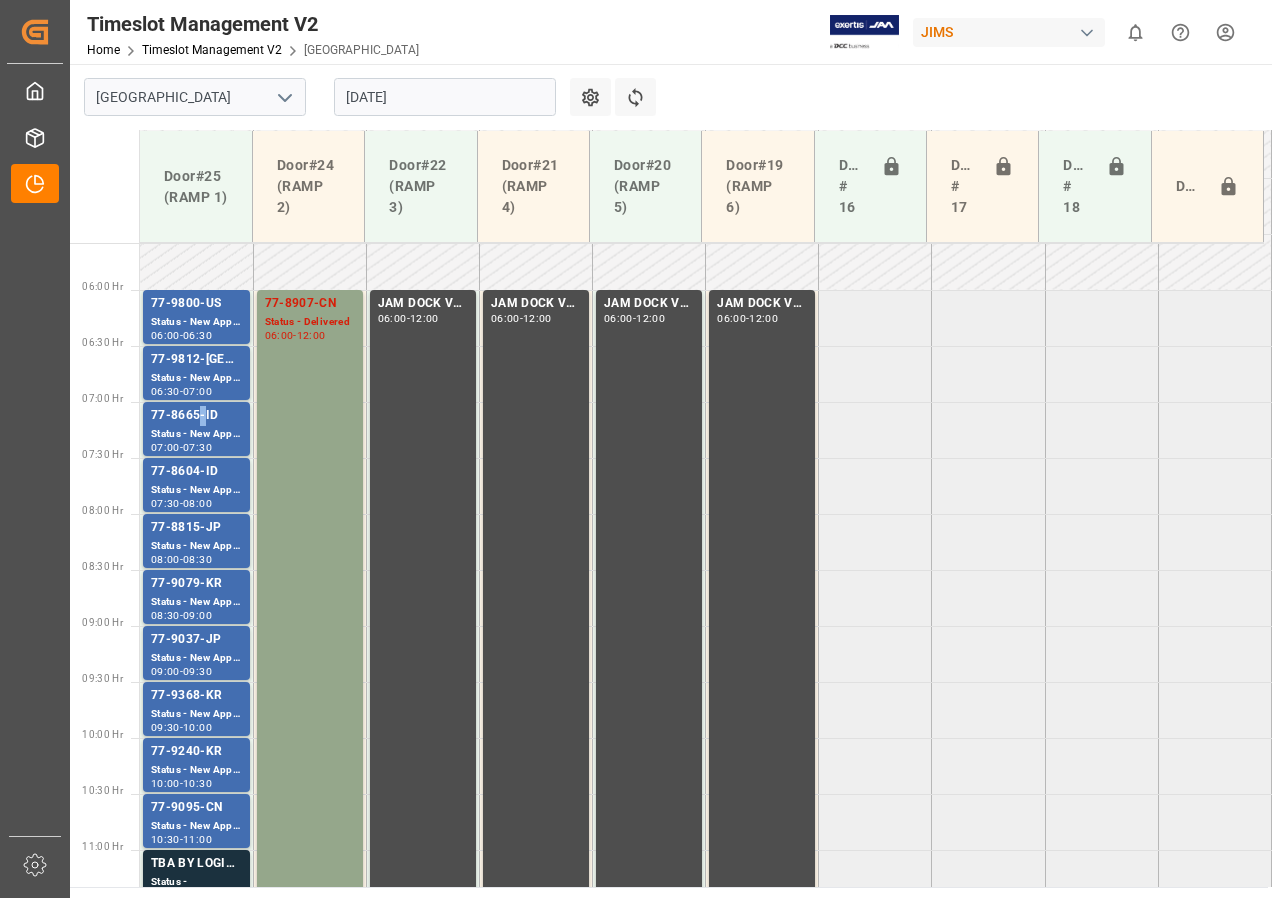 click on "77-8665-ID" at bounding box center (196, 416) 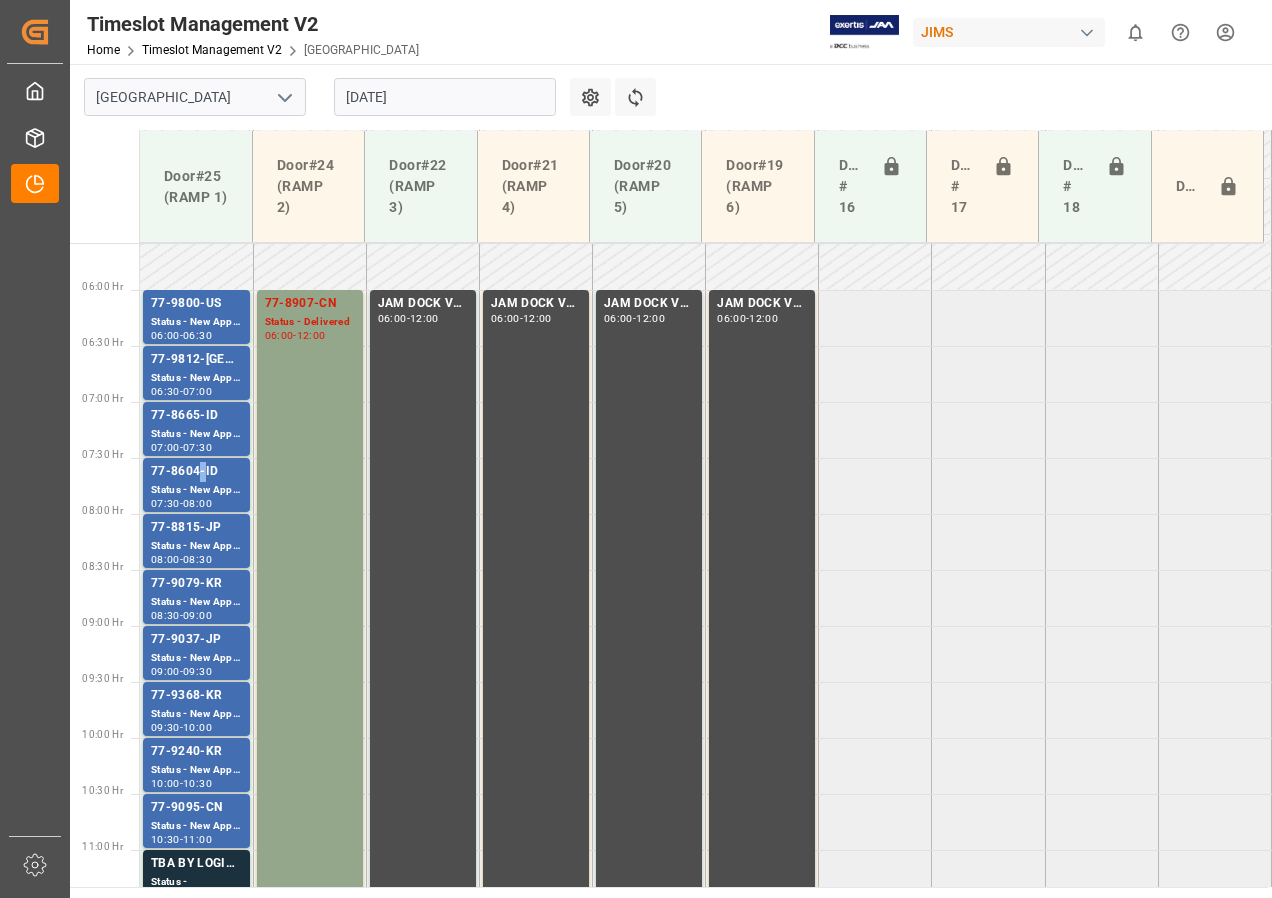 click on "77-8604-ID" at bounding box center [196, 472] 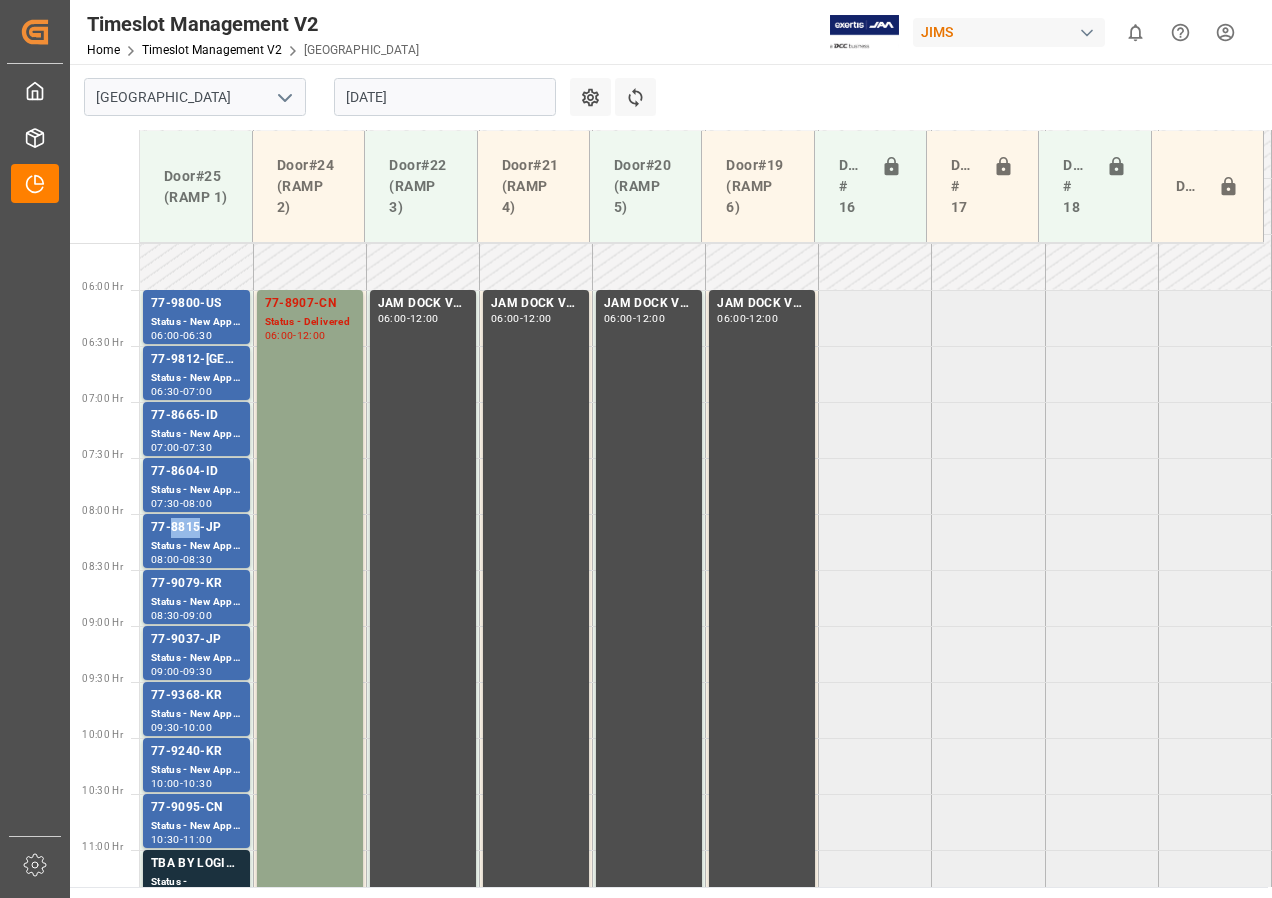 click on "77-8815-JP" at bounding box center [196, 528] 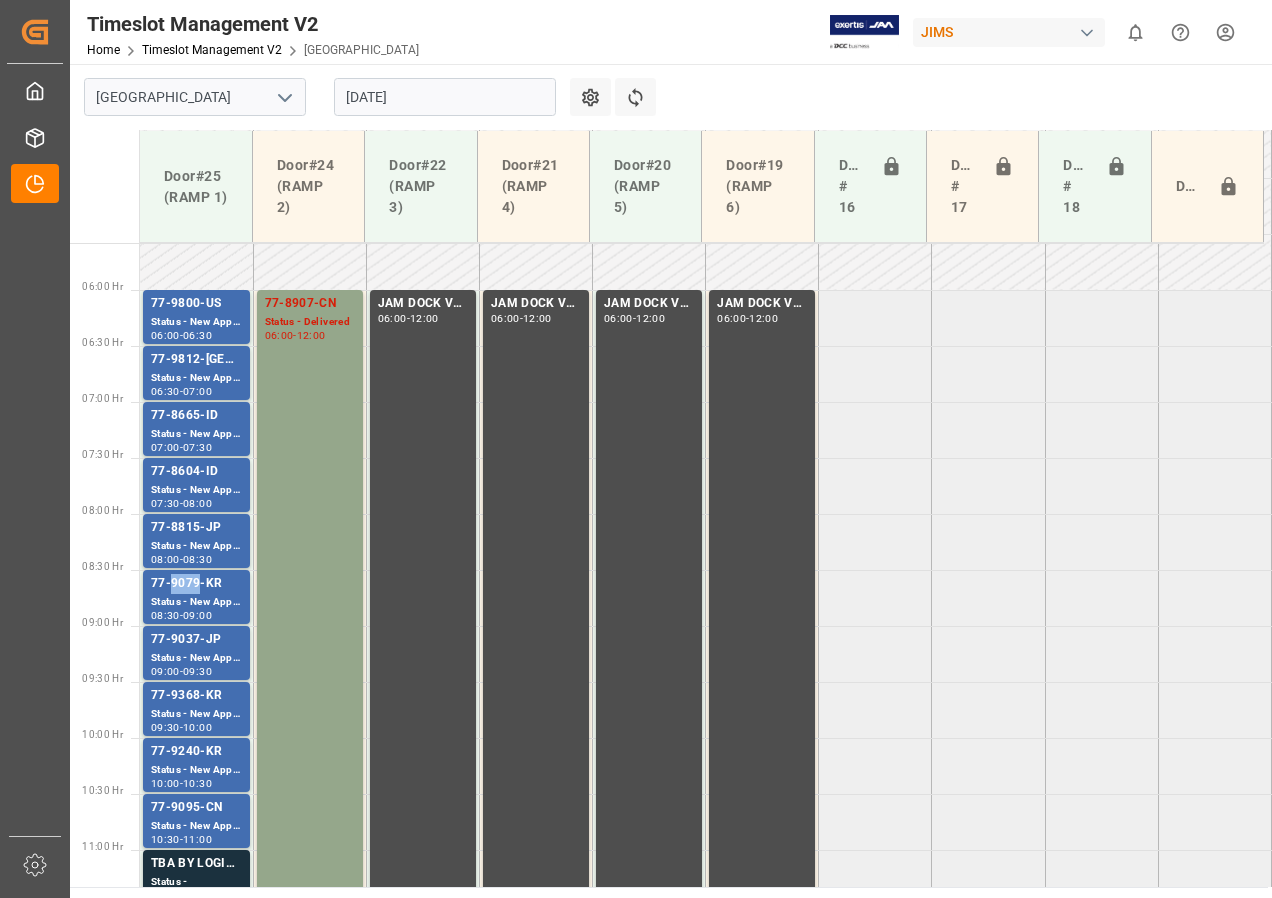 click on "77-9079-KR" at bounding box center [196, 584] 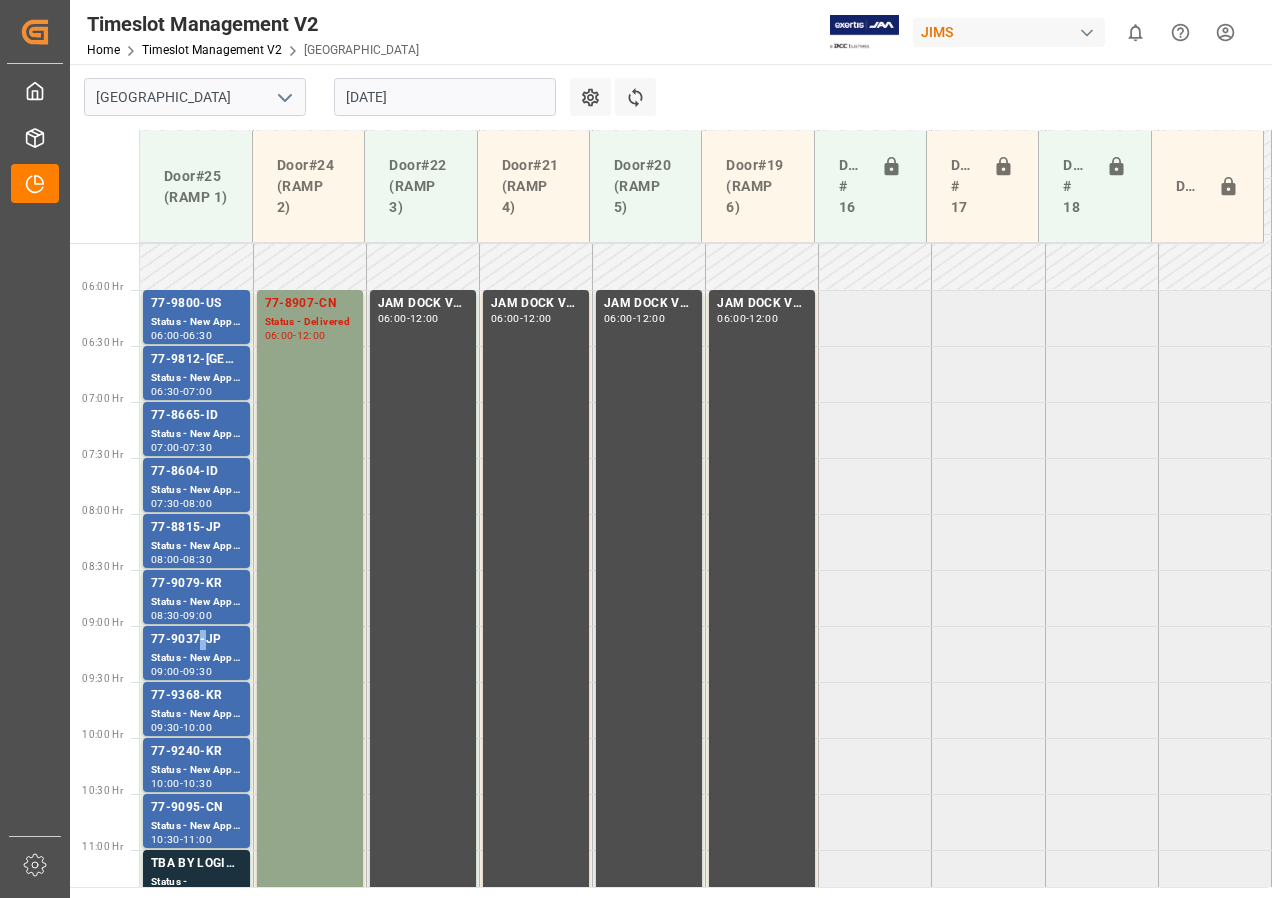 click on "77-9037-JP" at bounding box center (196, 640) 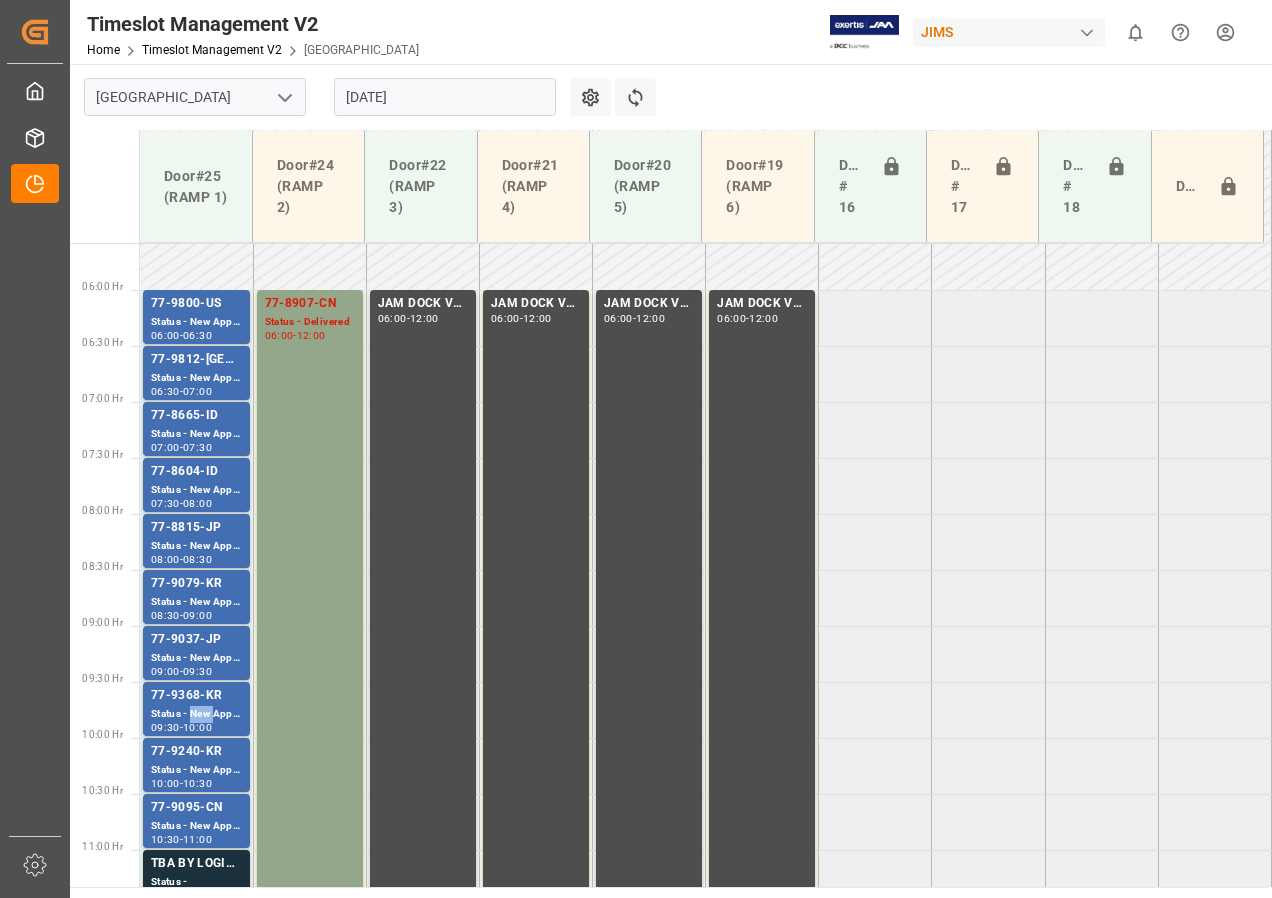 click on "Status - New Appointment" at bounding box center (196, 714) 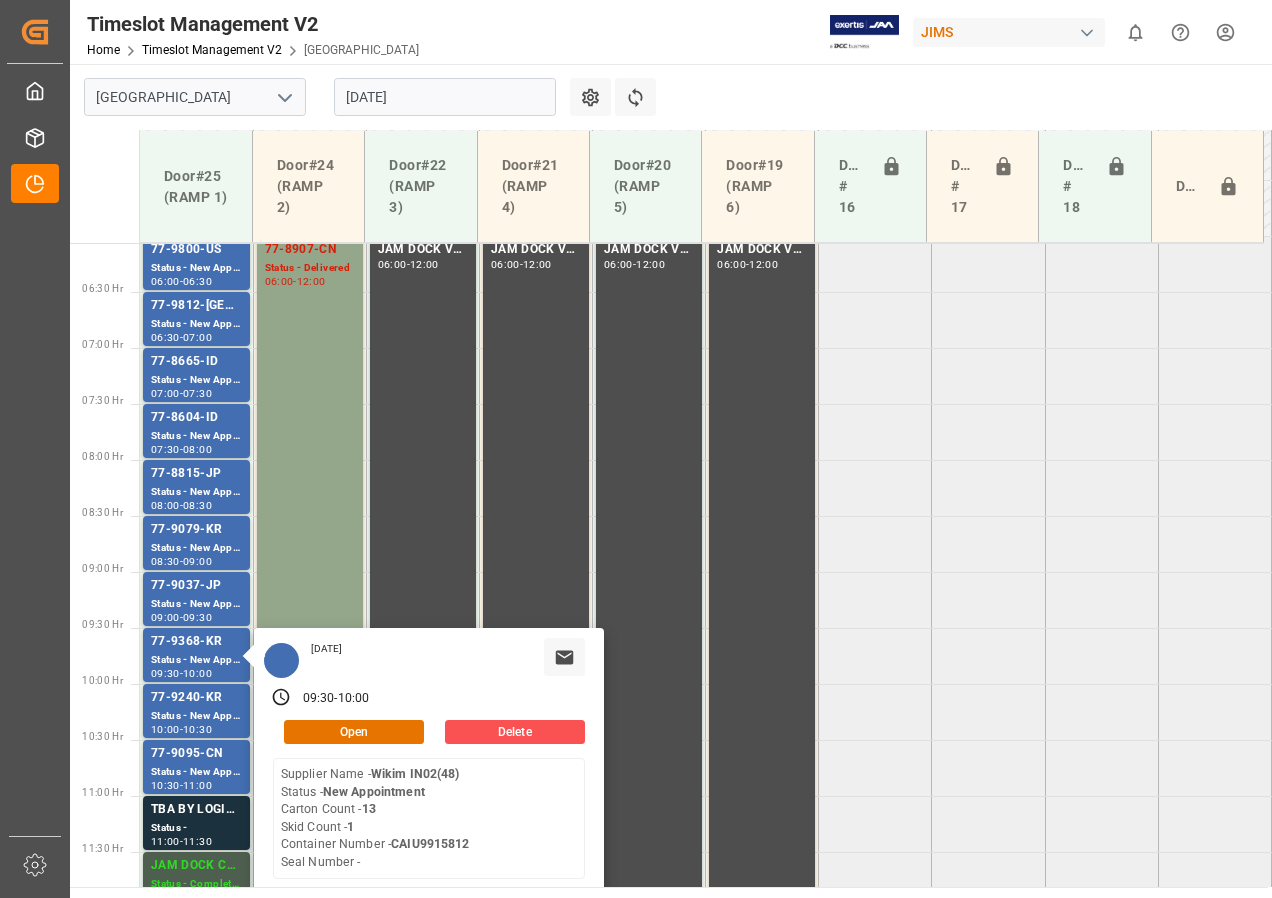 scroll, scrollTop: 725, scrollLeft: 0, axis: vertical 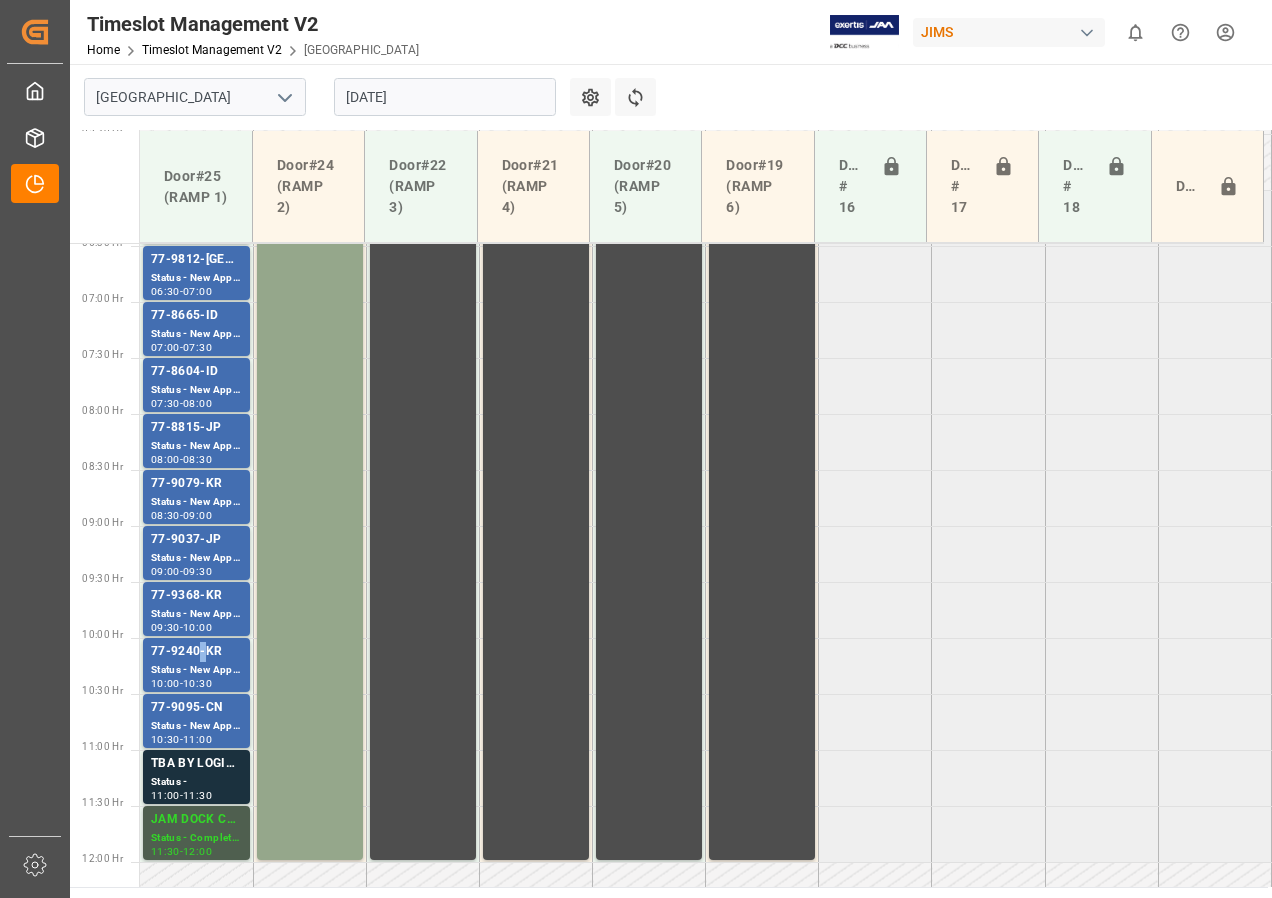 click on "77-9240-KR" at bounding box center [196, 652] 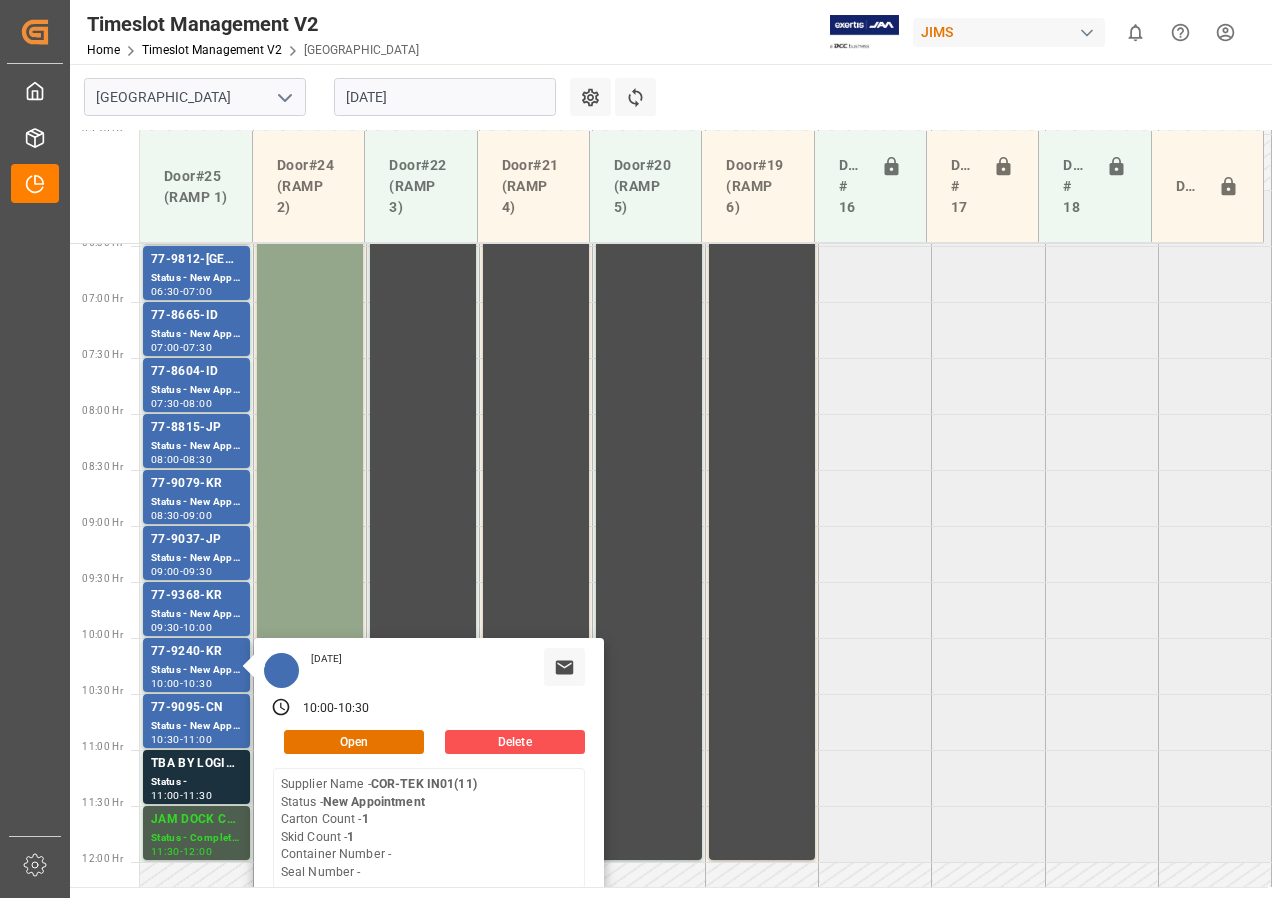 scroll, scrollTop: 825, scrollLeft: 0, axis: vertical 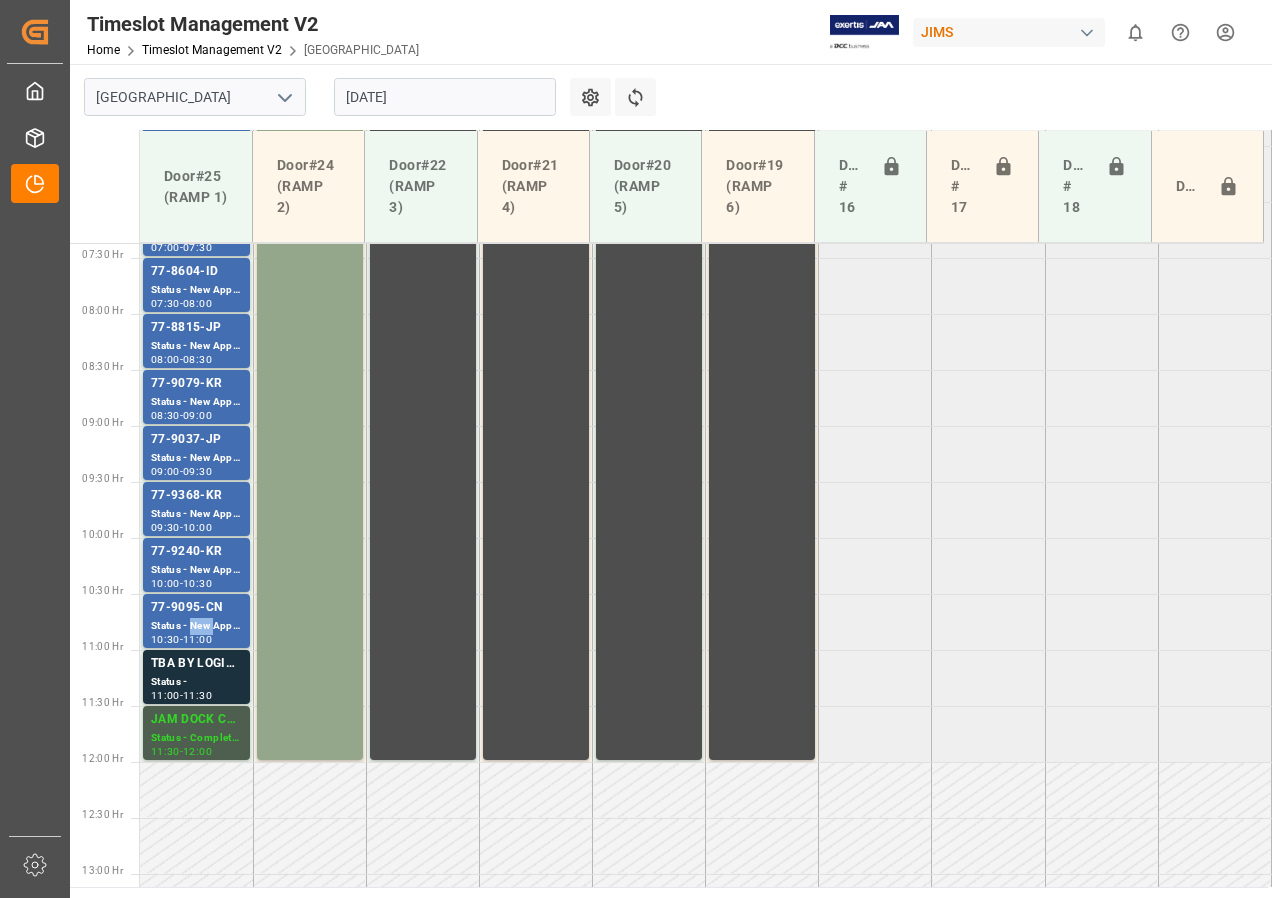 click on "Status - New Appointment" at bounding box center (196, 626) 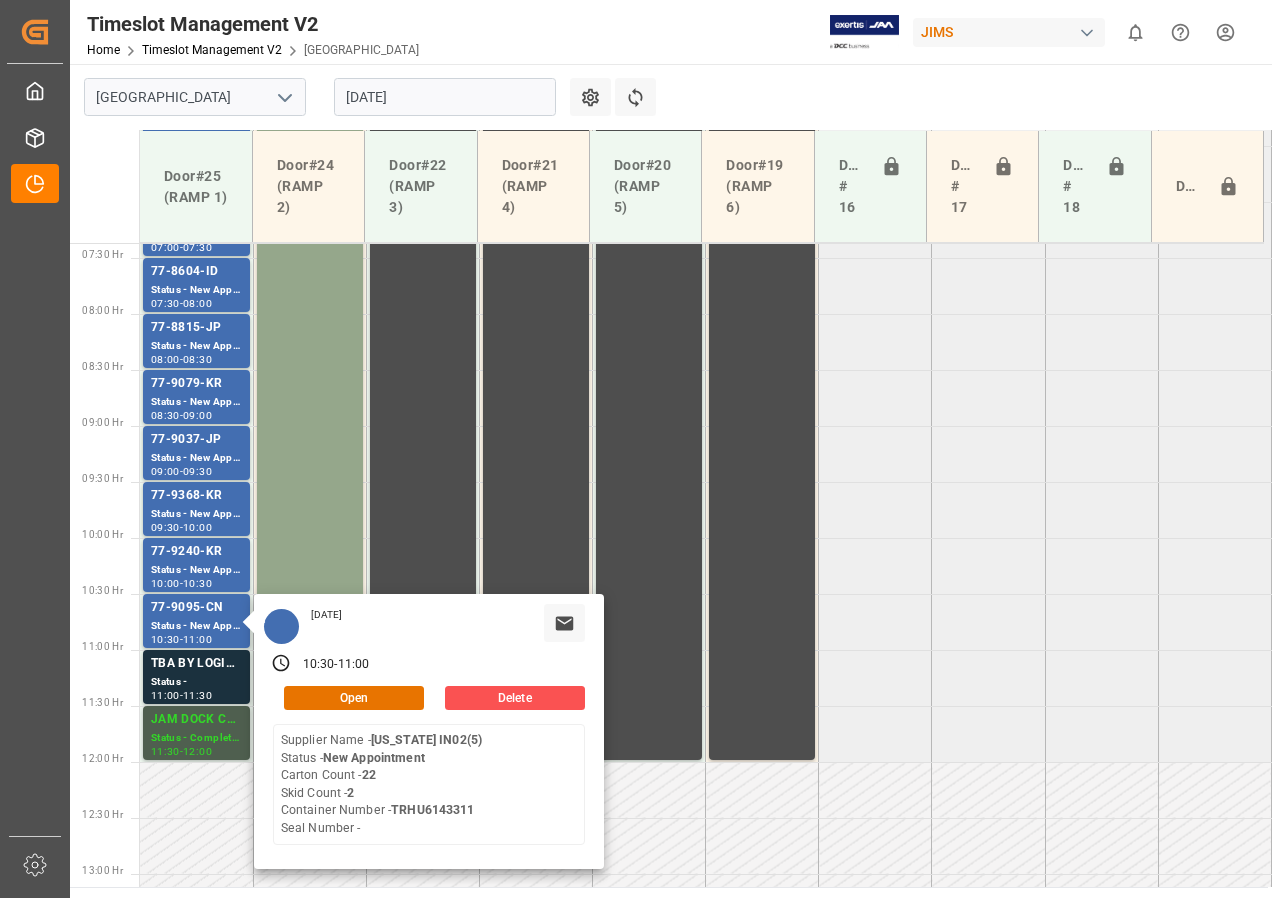 click on "[DATE]" at bounding box center (445, 97) 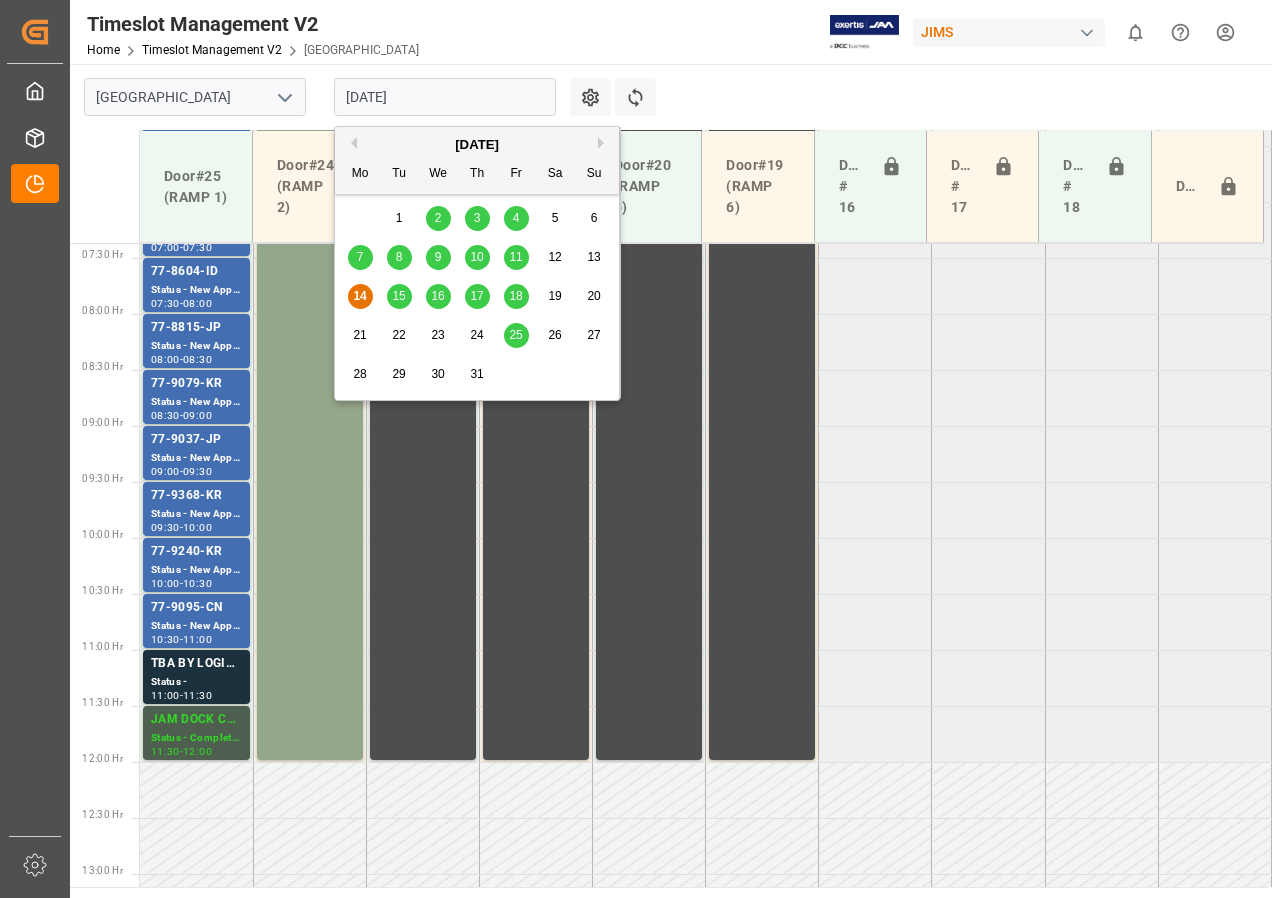 click on "15" at bounding box center [398, 296] 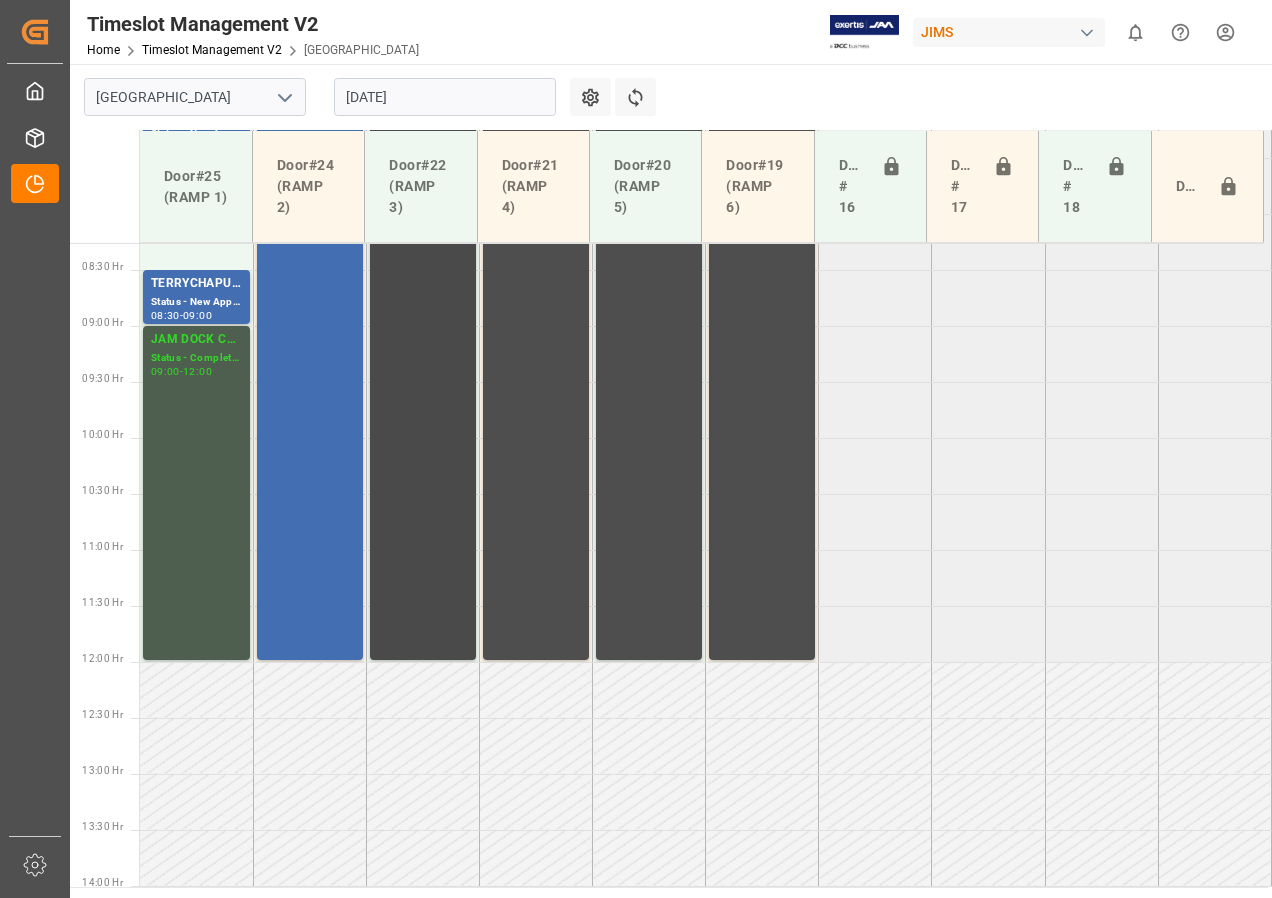 scroll, scrollTop: 625, scrollLeft: 0, axis: vertical 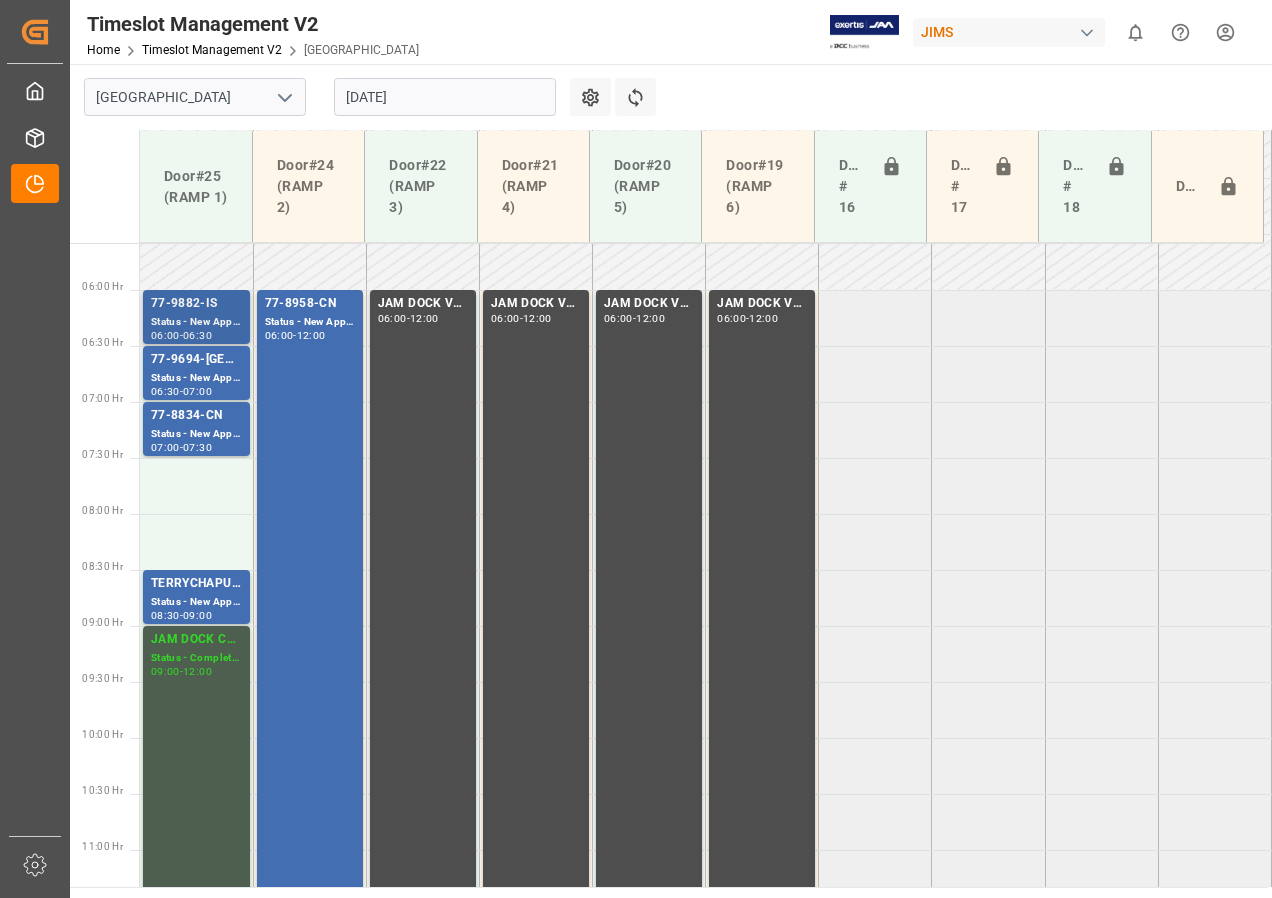 click on "77-9882-IS" at bounding box center [196, 304] 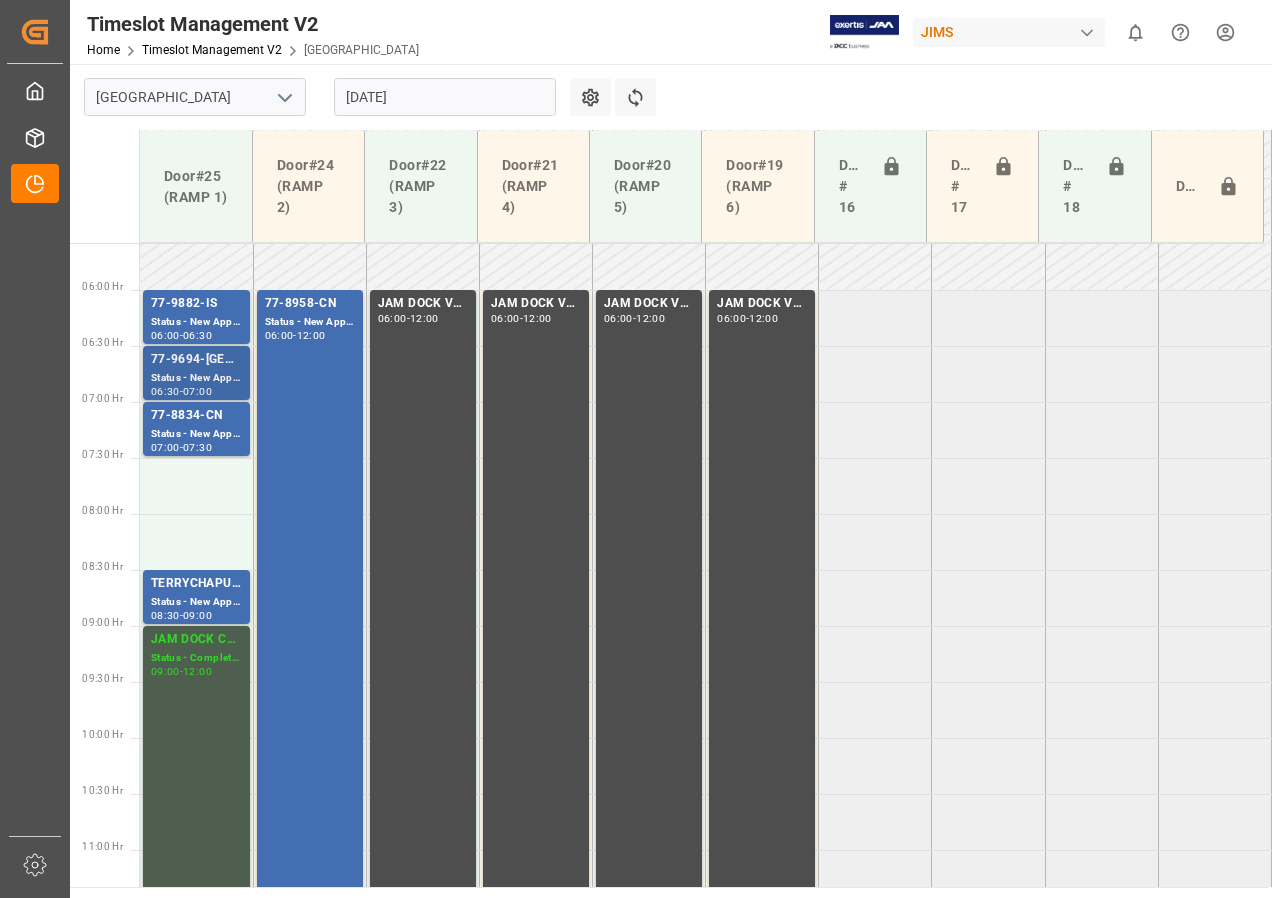 click on "77-9694-[GEOGRAPHIC_DATA]" at bounding box center (196, 360) 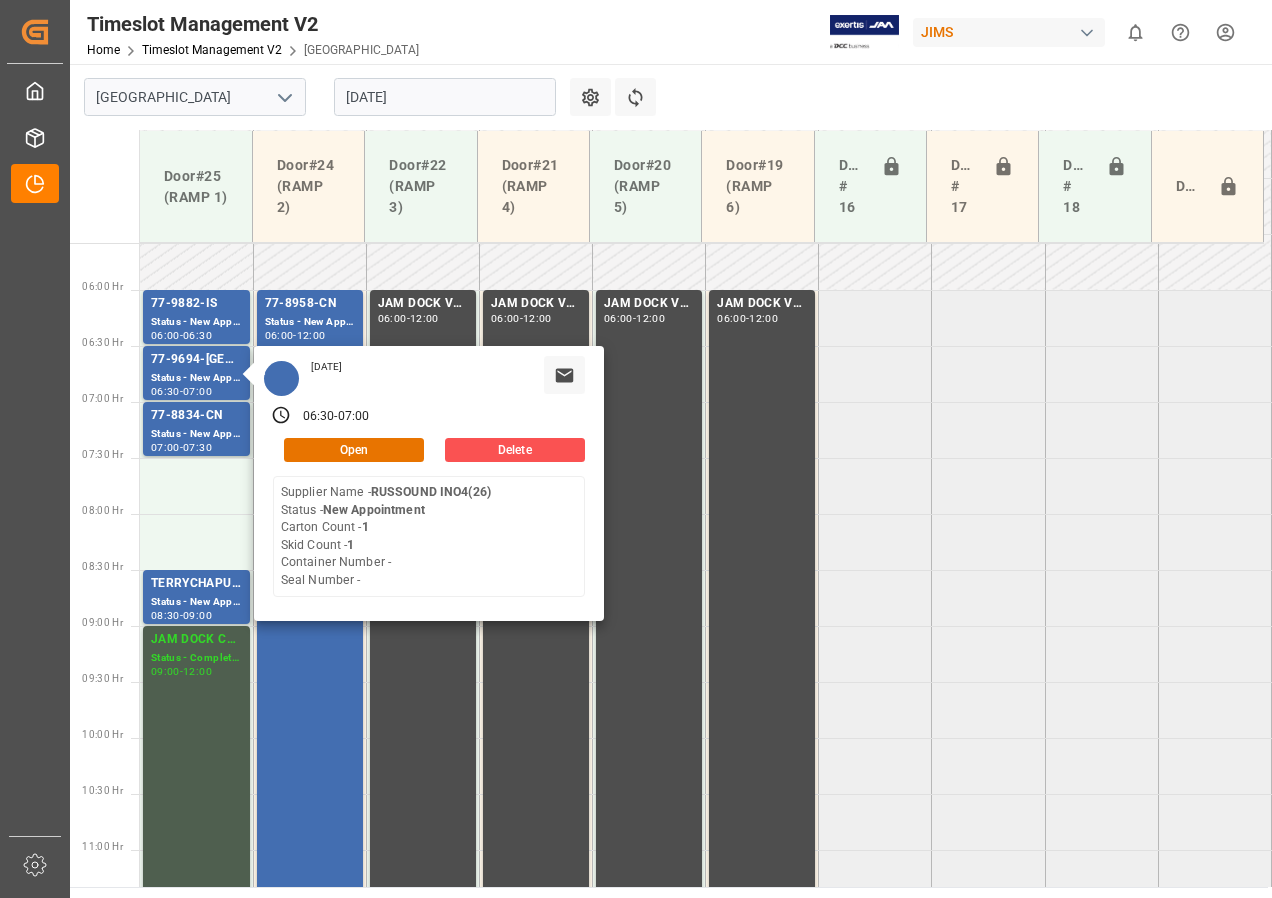 click on "[DATE]" at bounding box center (445, 97) 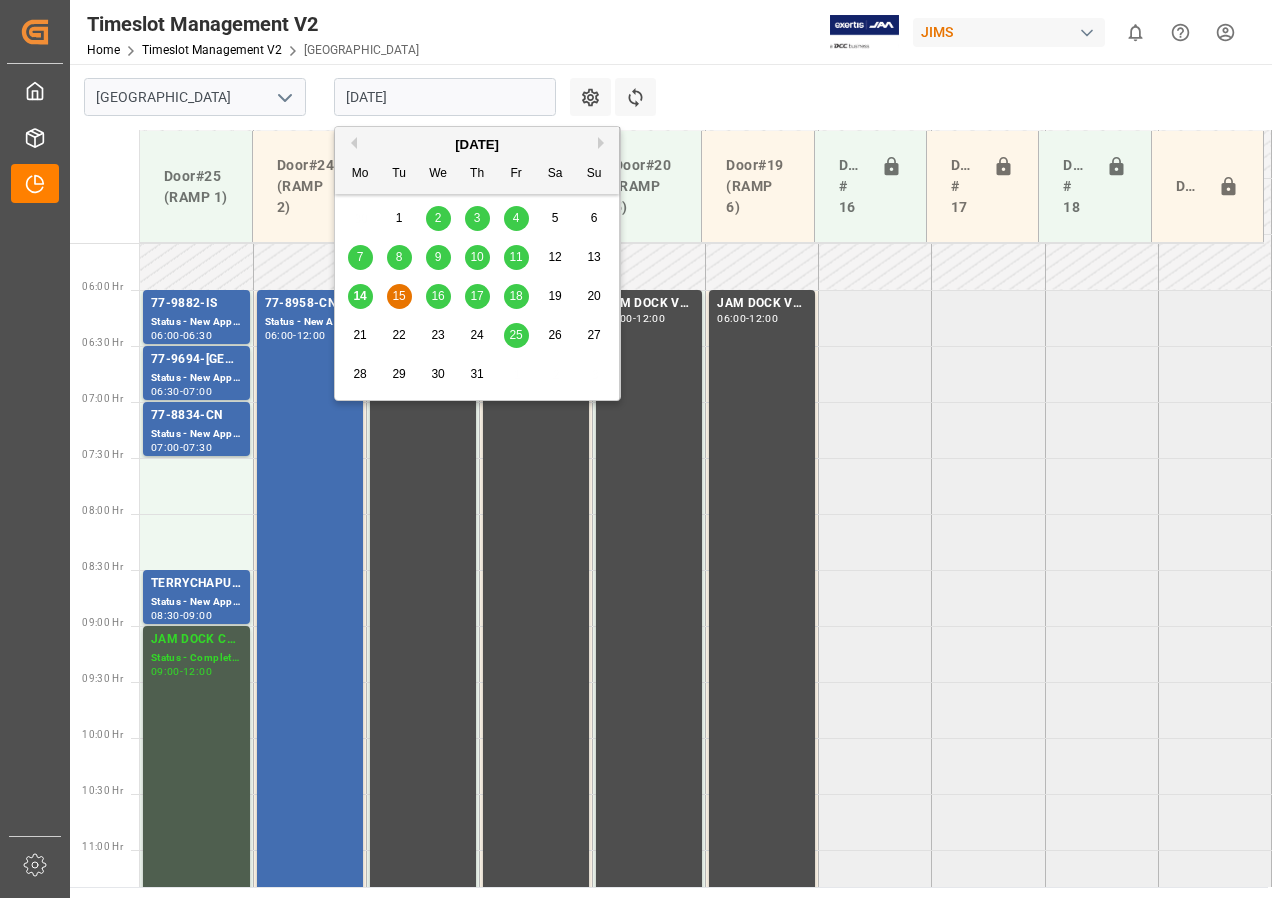 click on "16" at bounding box center [437, 296] 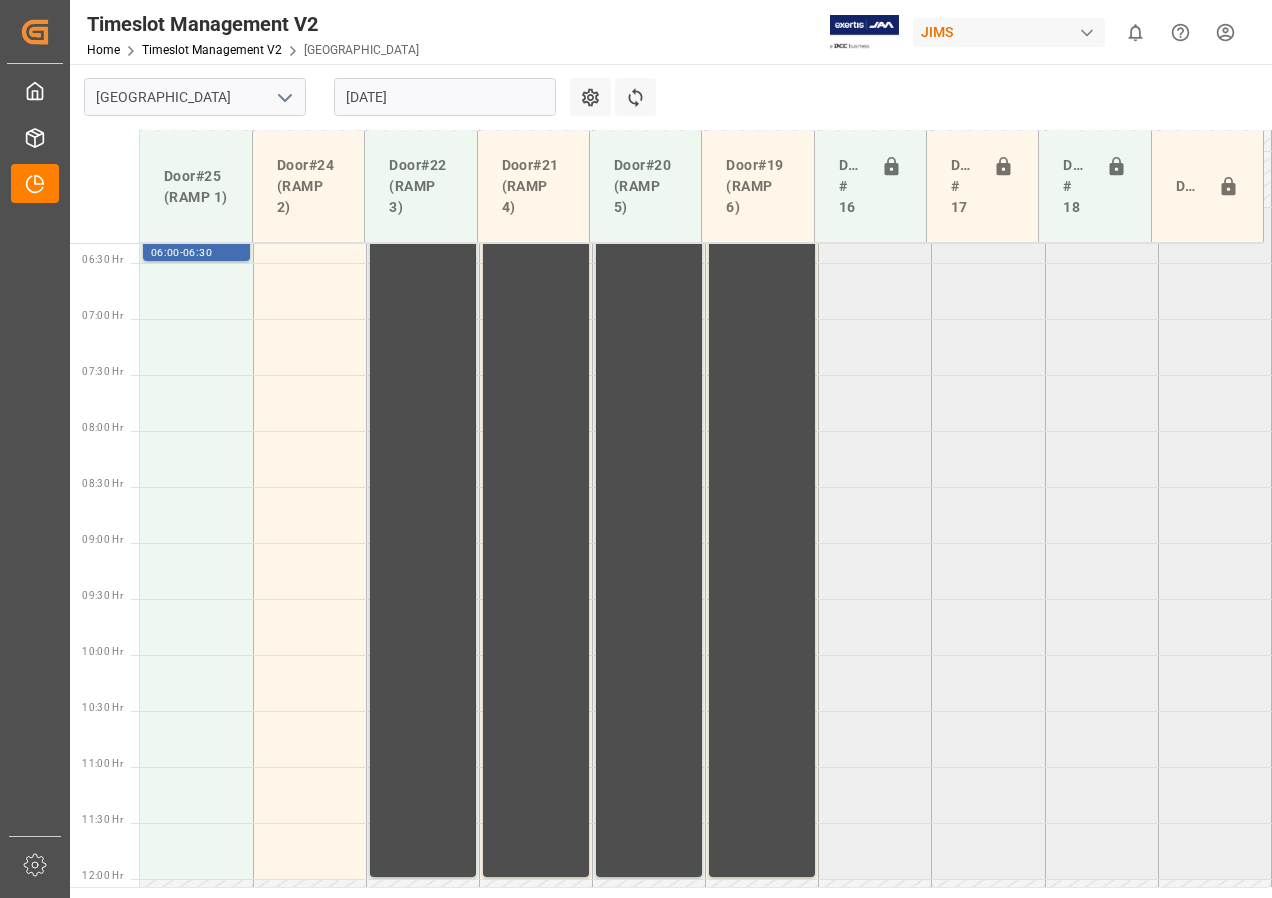 scroll, scrollTop: 625, scrollLeft: 0, axis: vertical 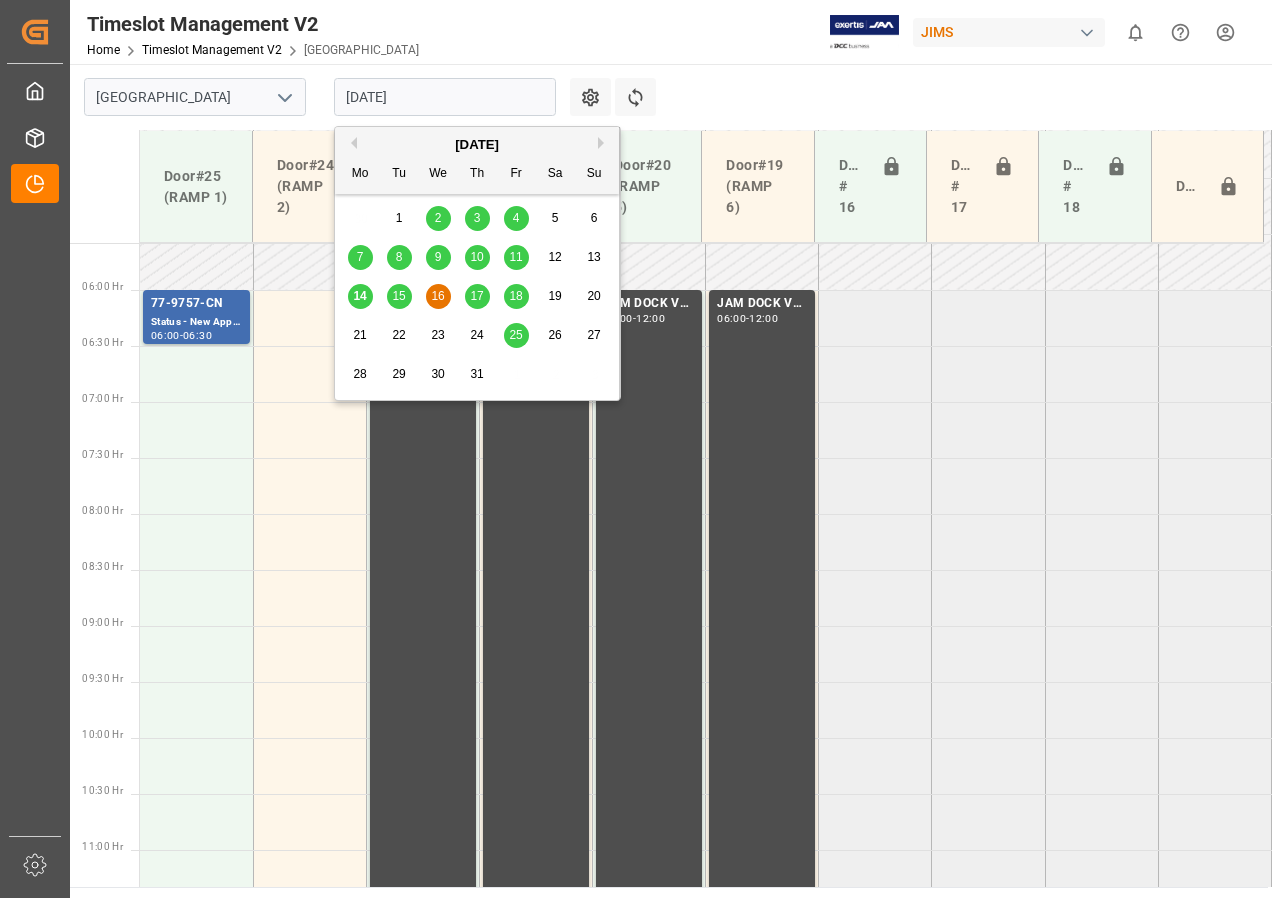 click on "[DATE]" at bounding box center [445, 97] 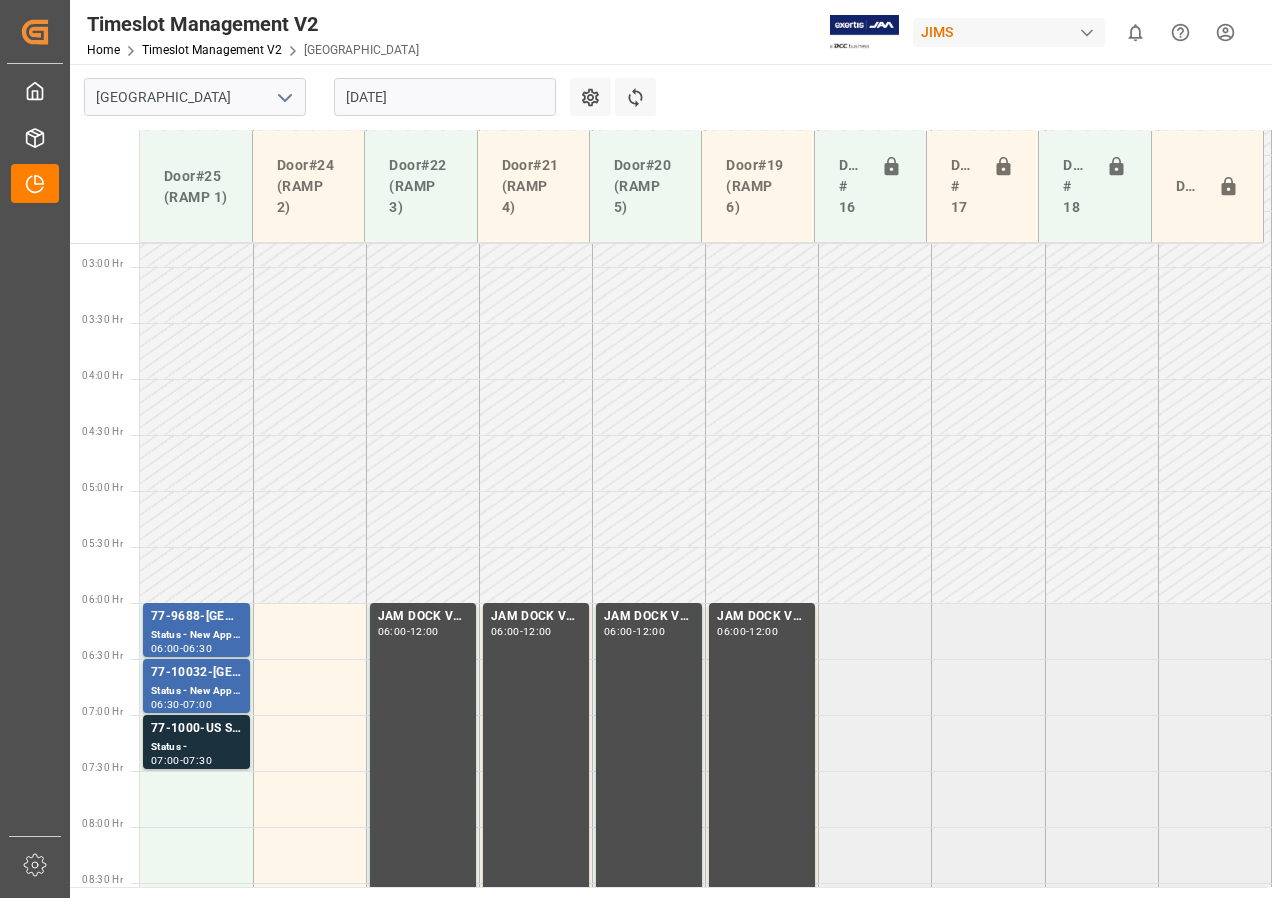 scroll, scrollTop: 452, scrollLeft: 0, axis: vertical 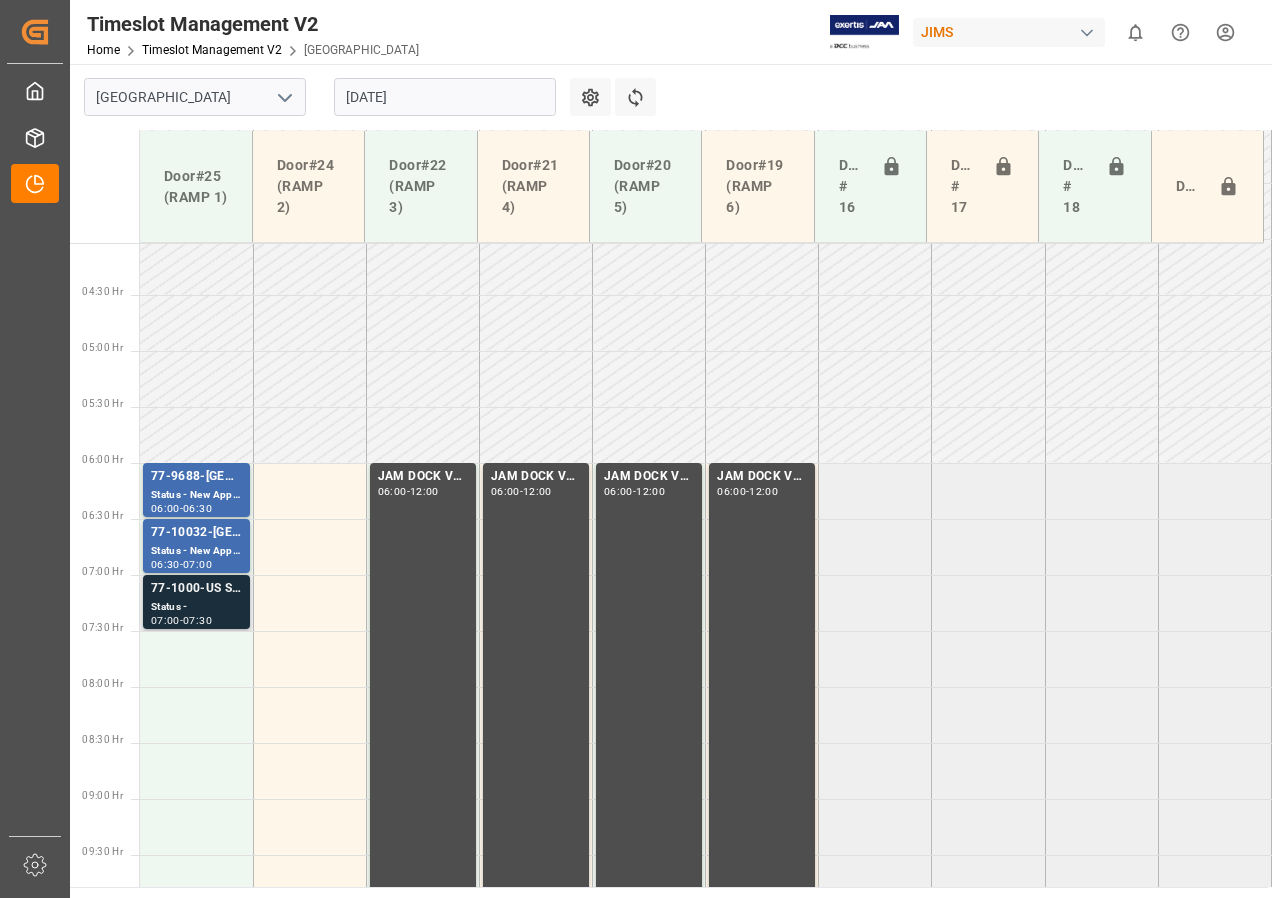 click on "77-1000-US SHIP#/M" at bounding box center (196, 589) 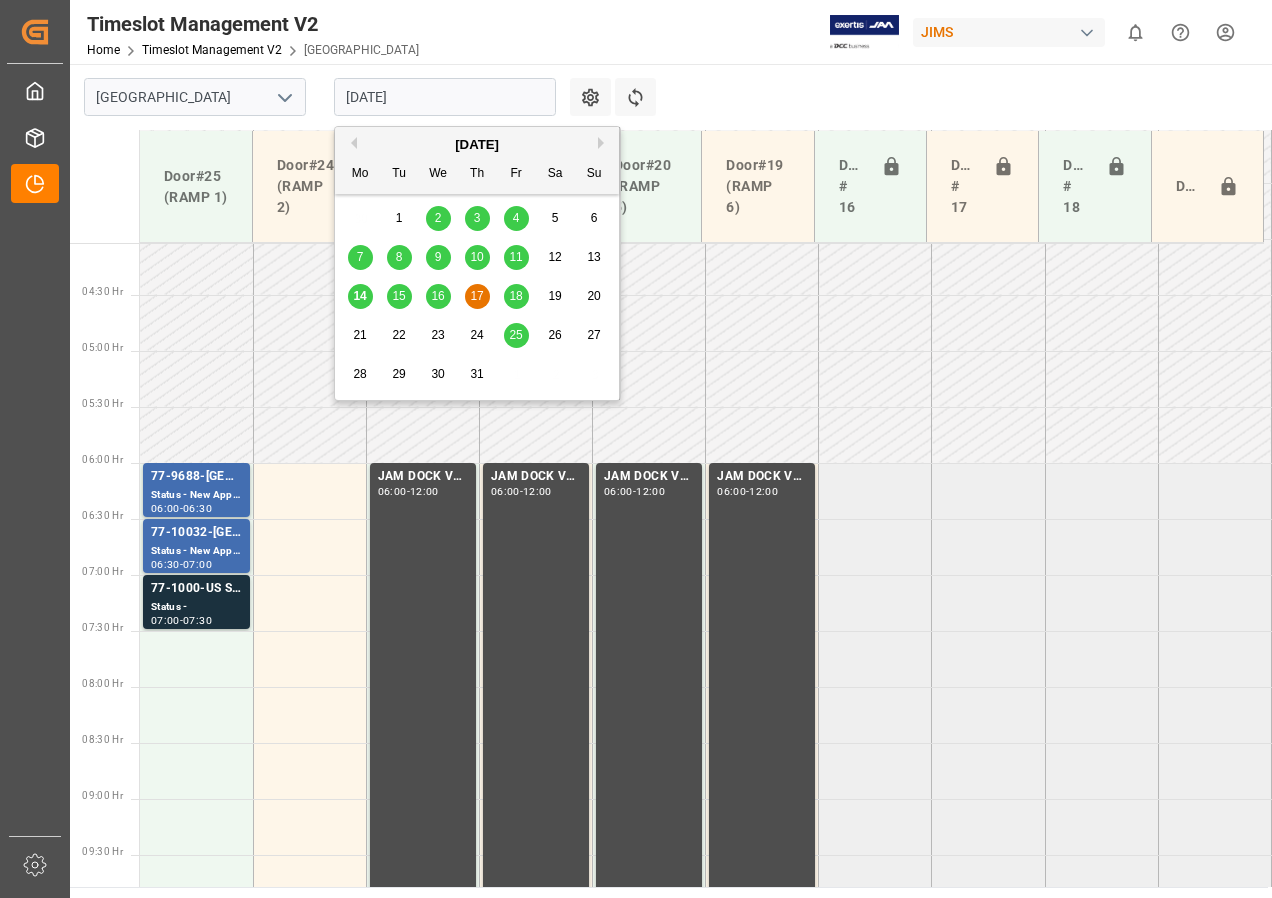 click on "[DATE]" at bounding box center [445, 97] 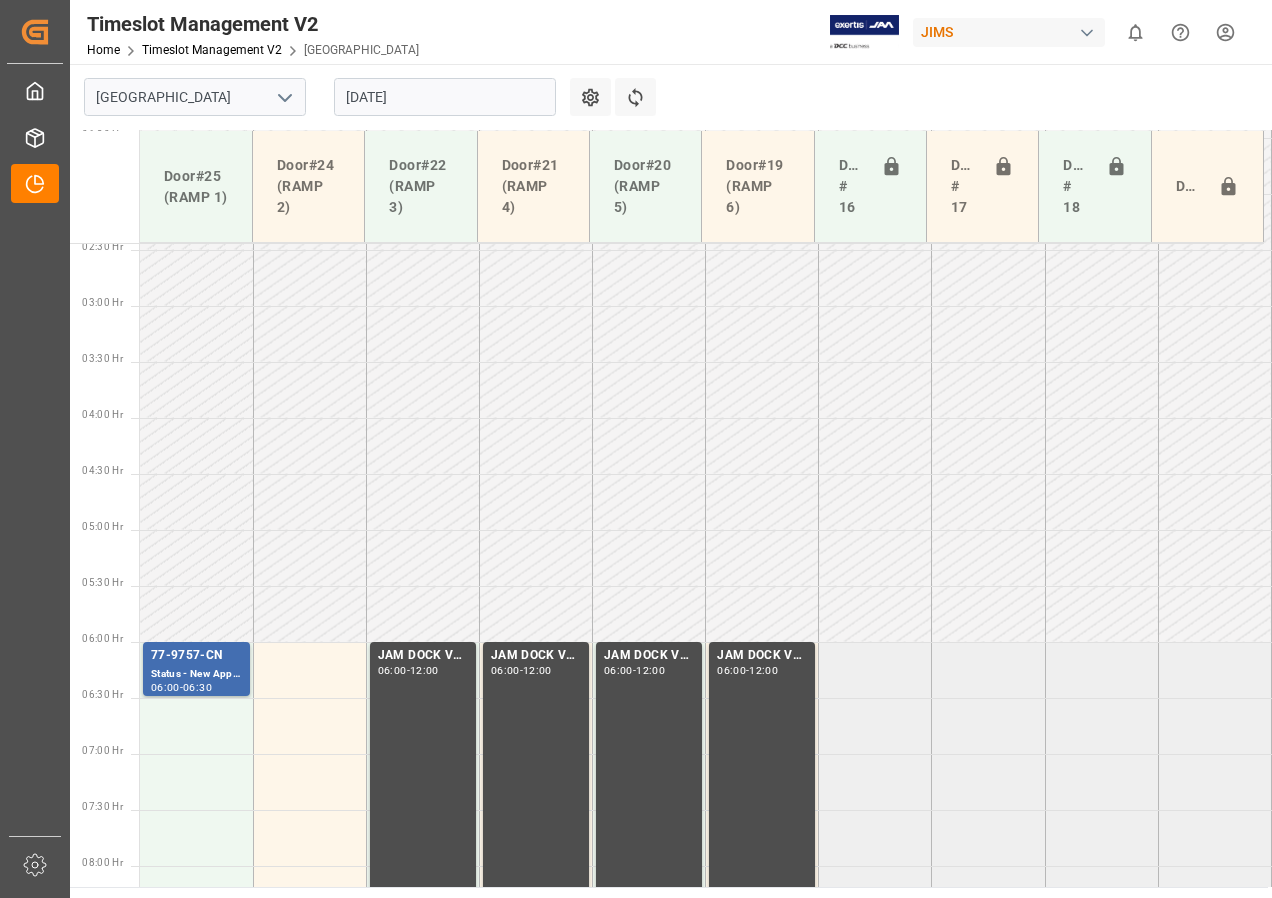 scroll, scrollTop: 425, scrollLeft: 0, axis: vertical 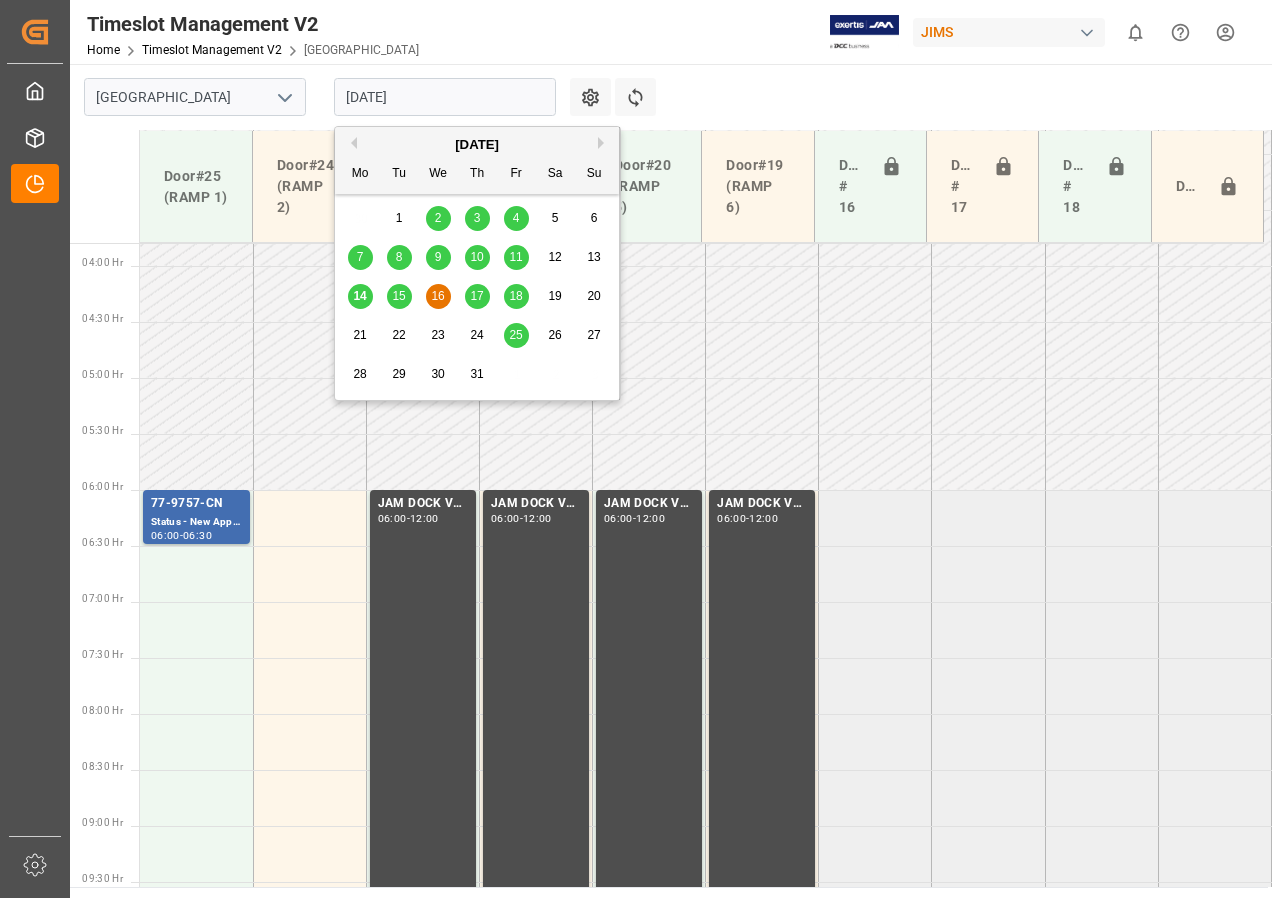click on "[DATE]" at bounding box center [445, 97] 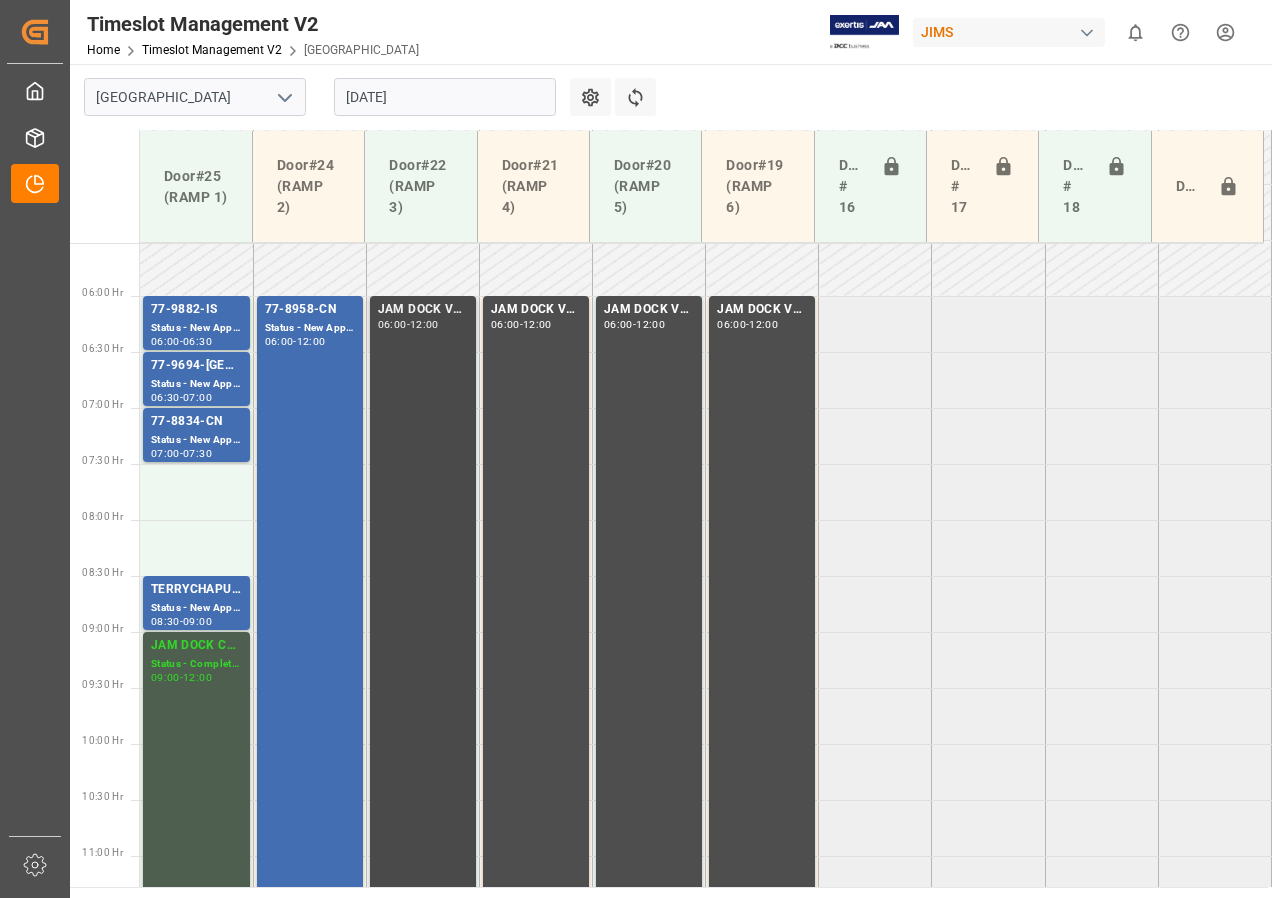 scroll, scrollTop: 525, scrollLeft: 0, axis: vertical 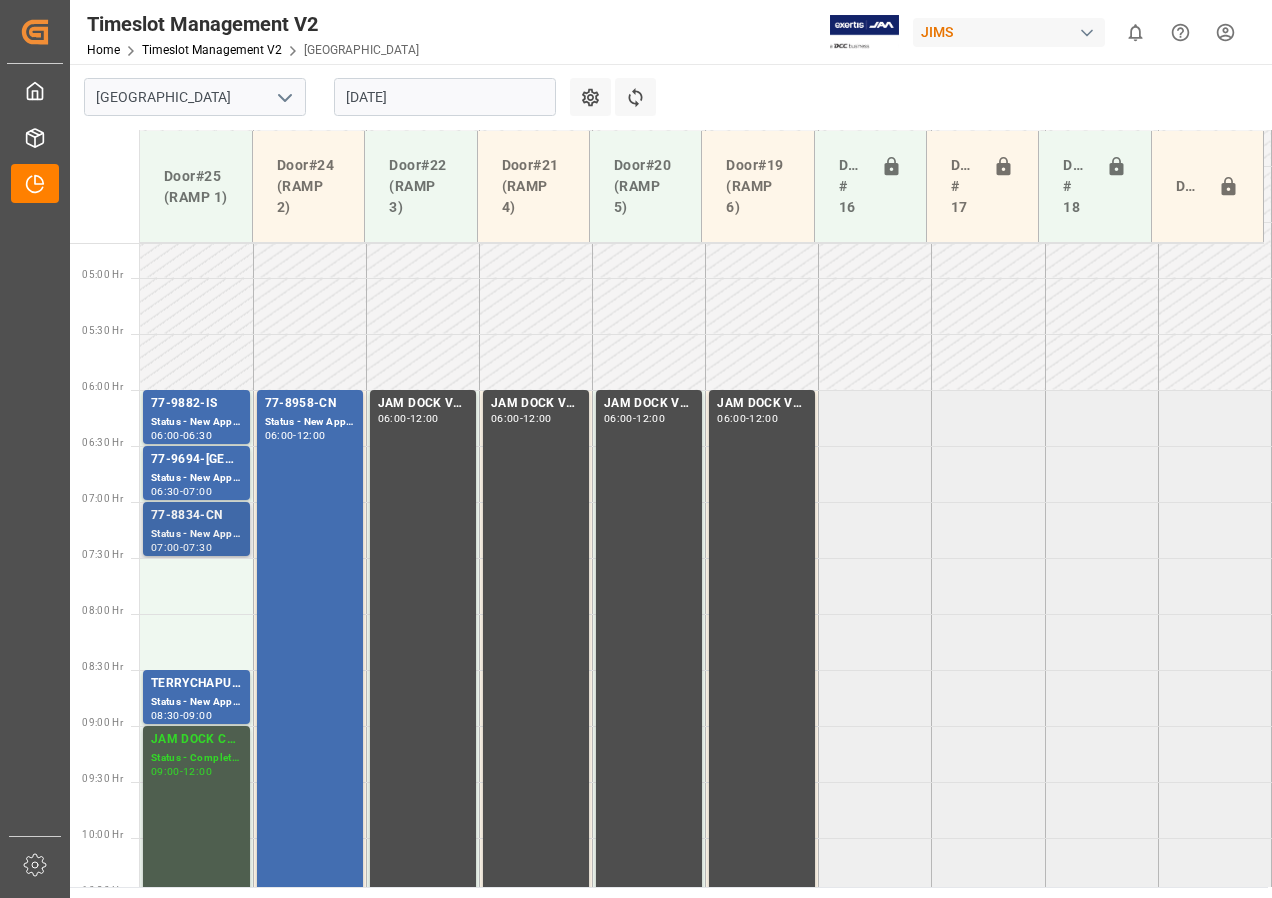 click on "77-8834-CN" at bounding box center (196, 516) 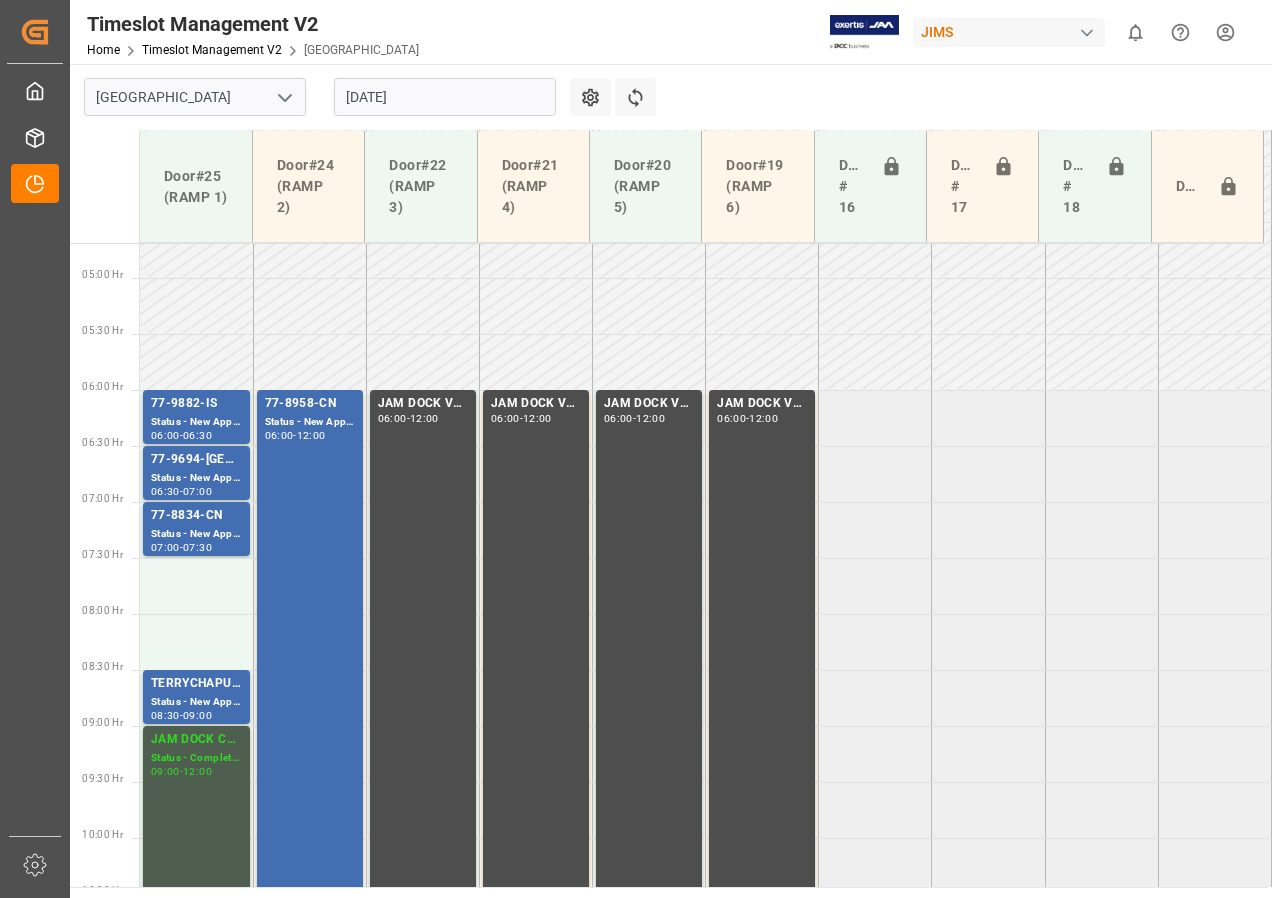 click on "07:00" at bounding box center [197, 491] 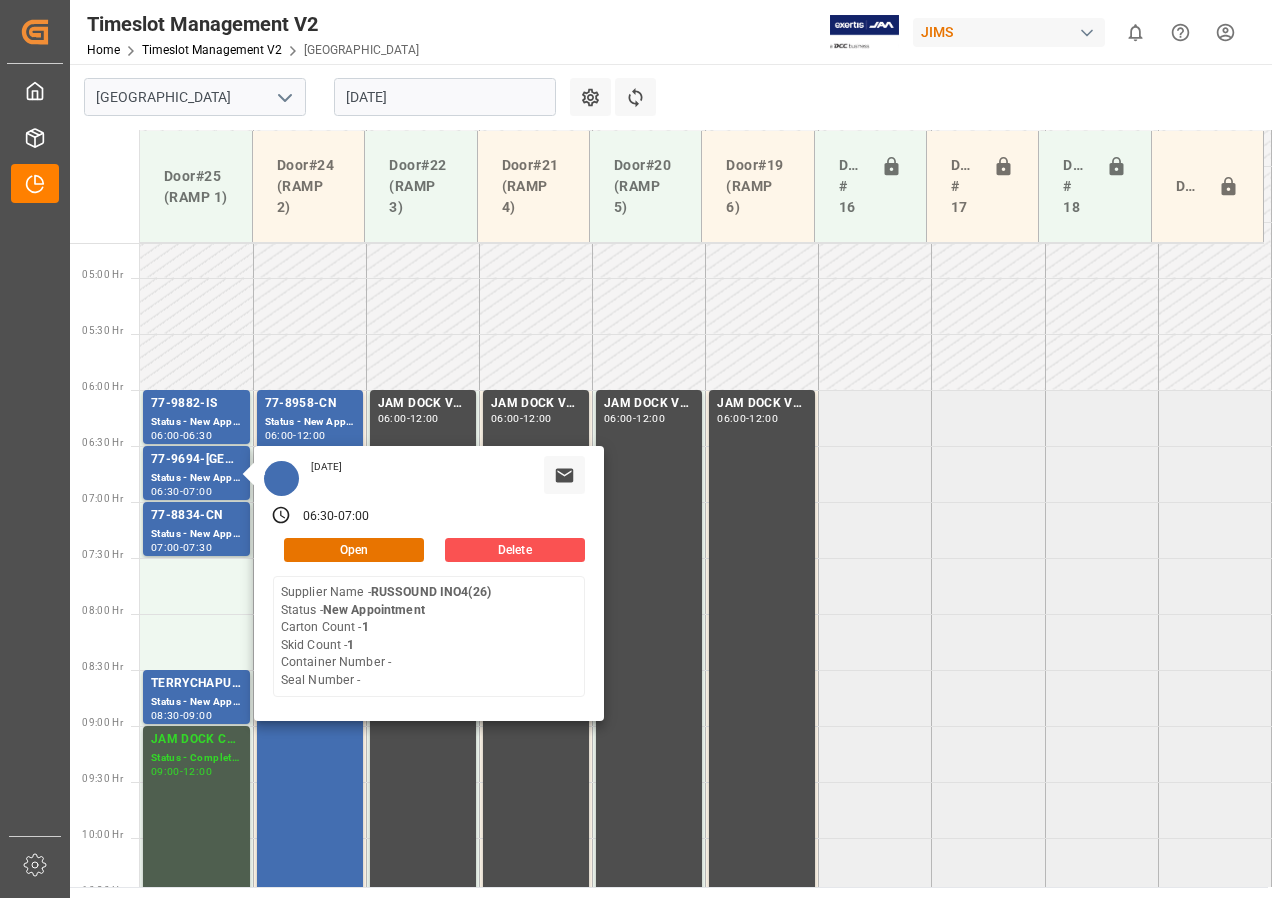 click on "[DATE]" at bounding box center [445, 97] 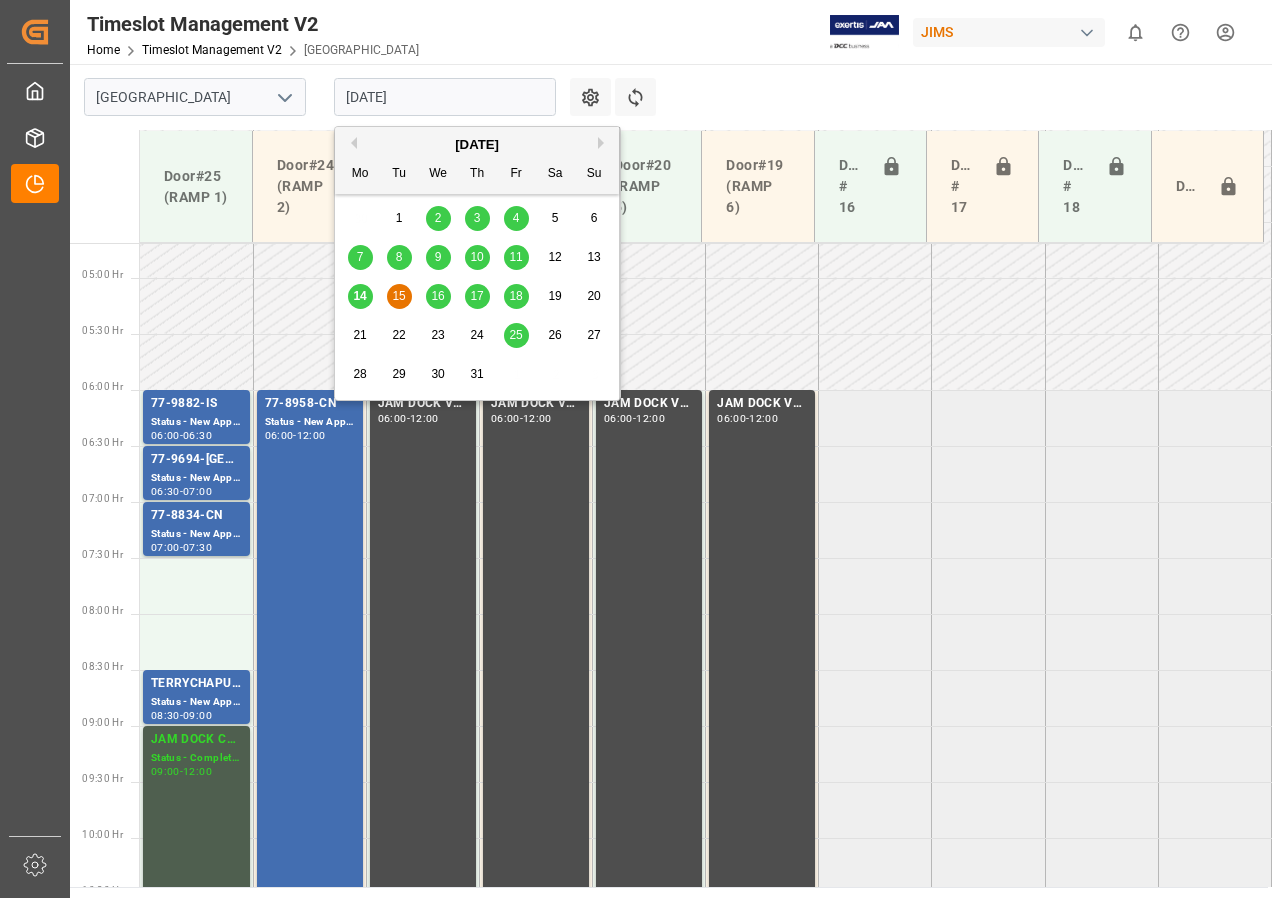 click on "15" at bounding box center [398, 296] 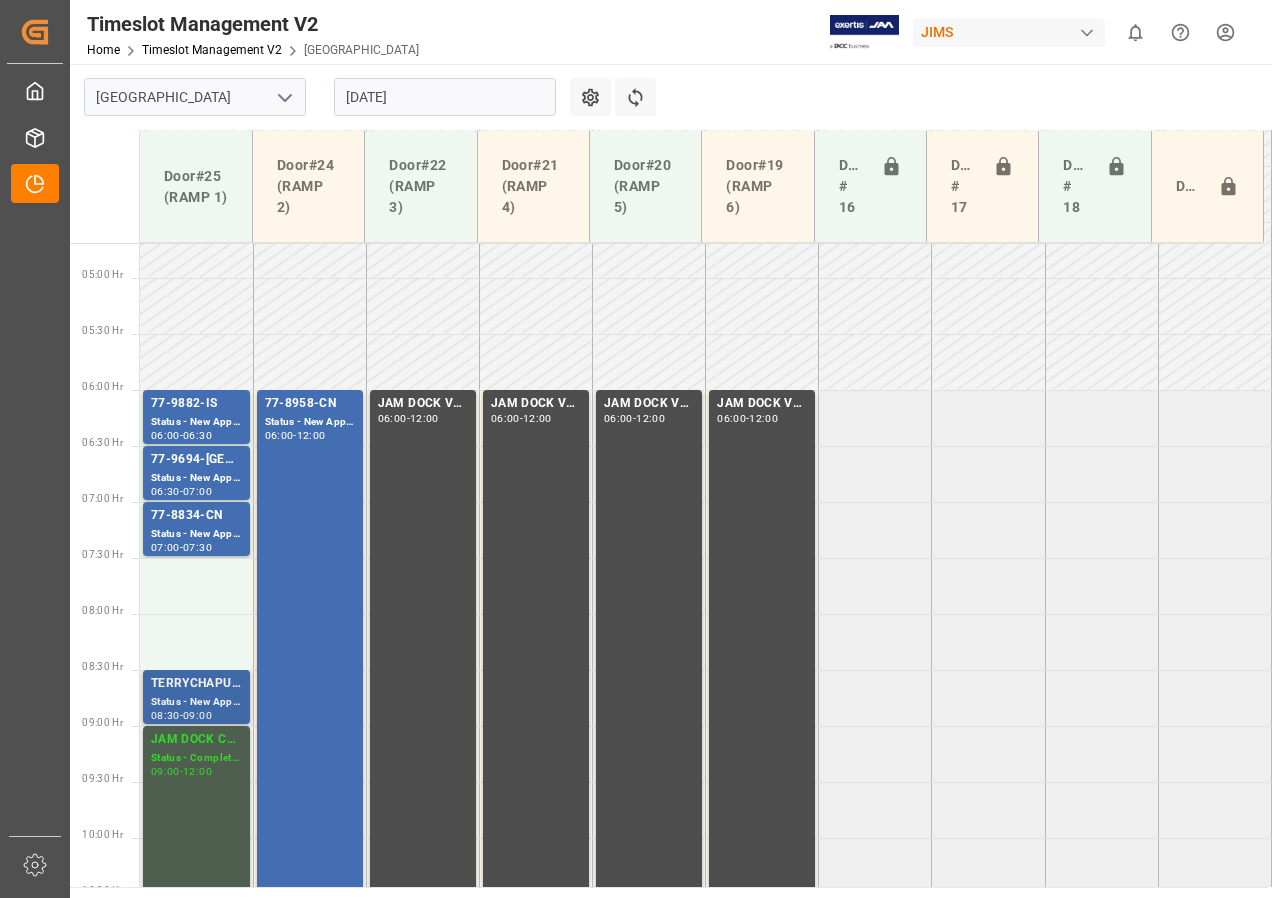 click on "TERRYCHAPUT/ULINE" at bounding box center (196, 684) 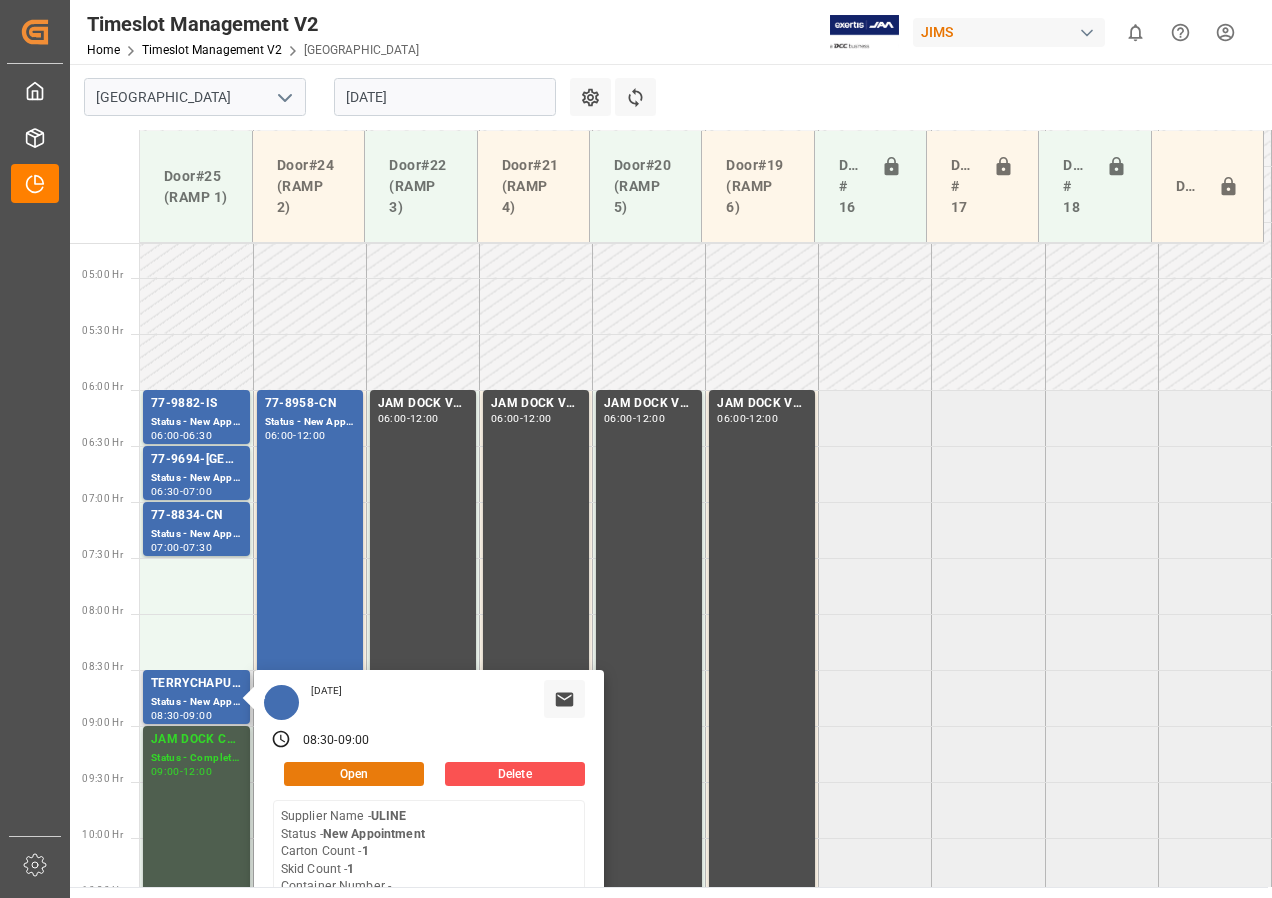 click on "Open" at bounding box center [354, 774] 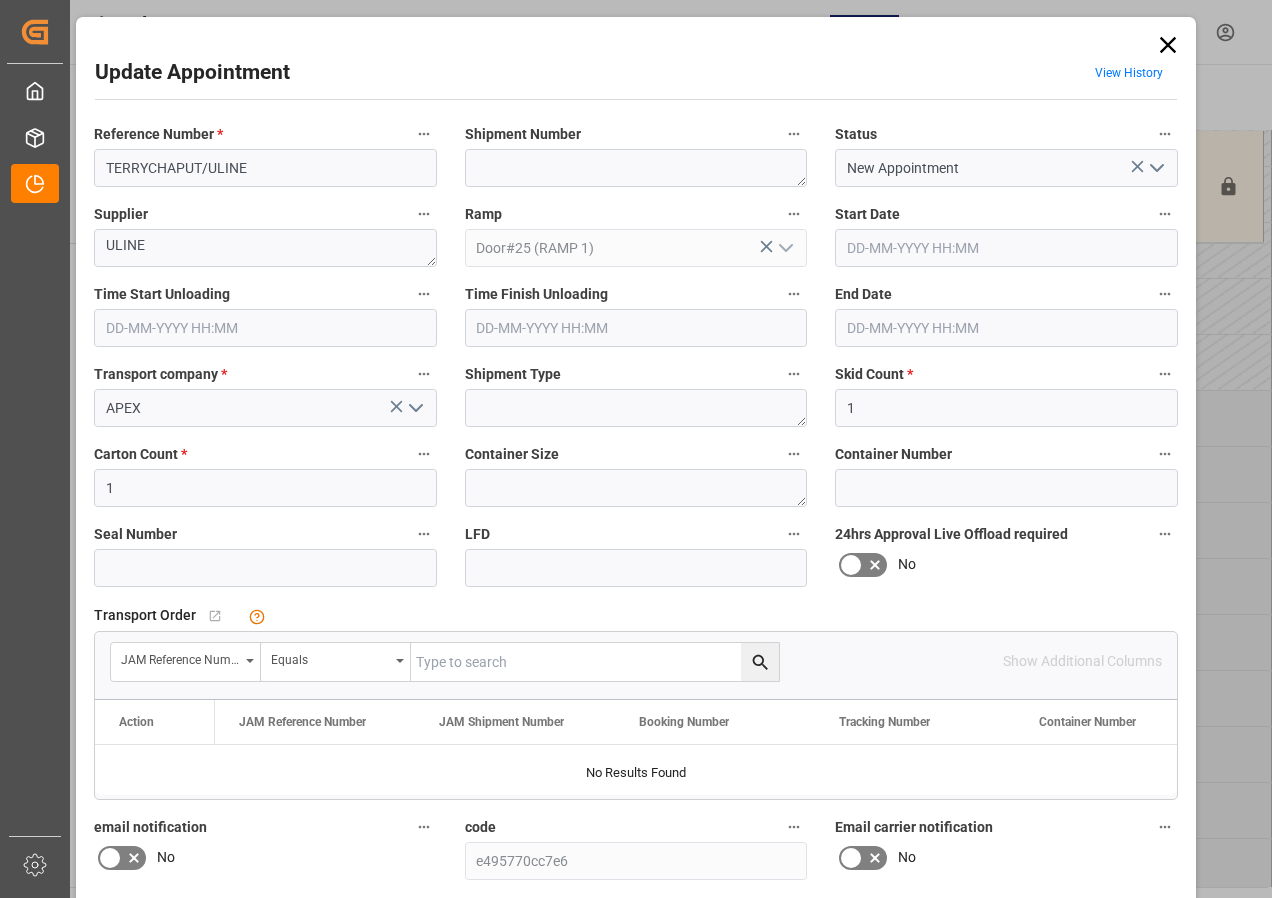 type on "1" 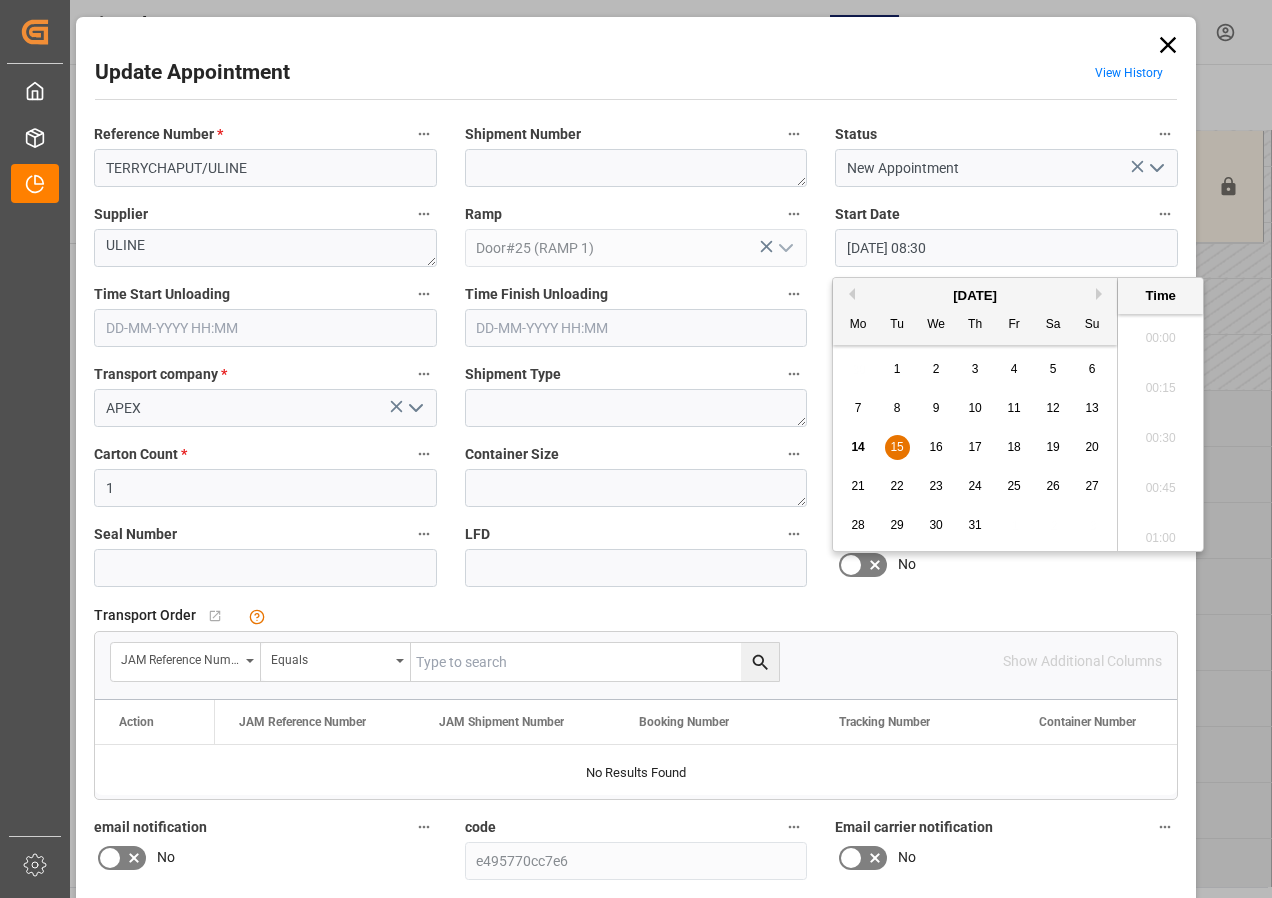 click on "[DATE] 08:30" at bounding box center (1006, 248) 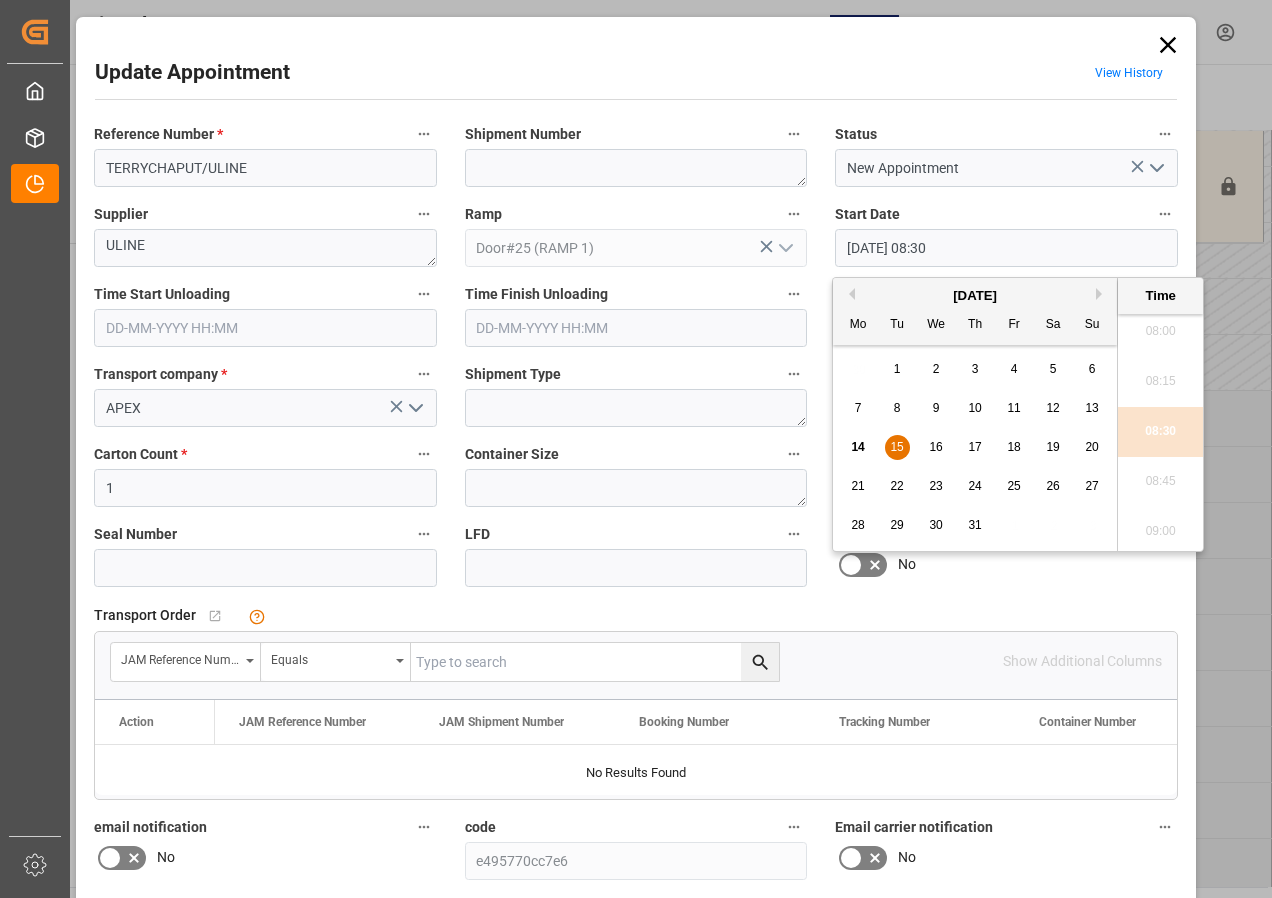 click on "15" at bounding box center [897, 448] 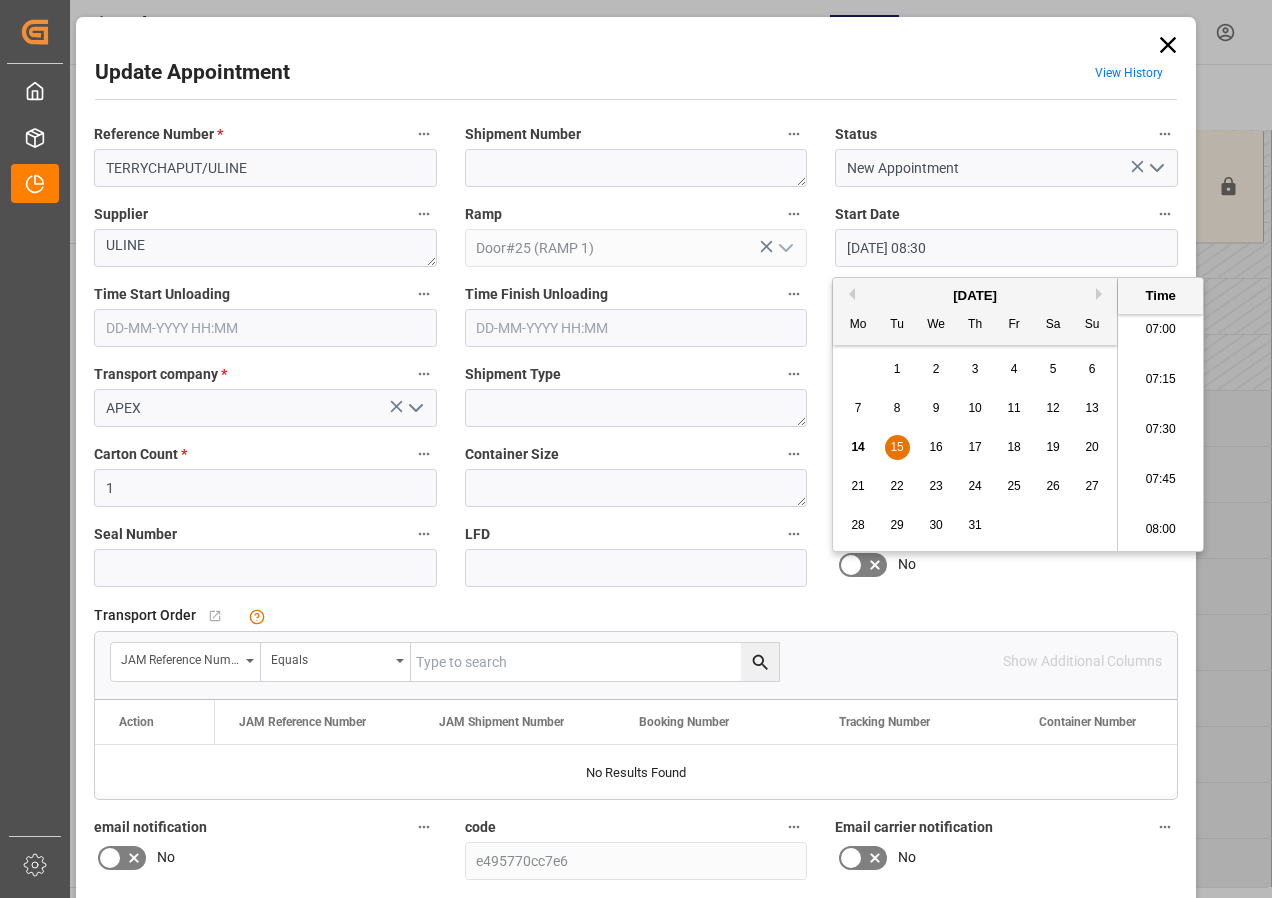 scroll, scrollTop: 1407, scrollLeft: 0, axis: vertical 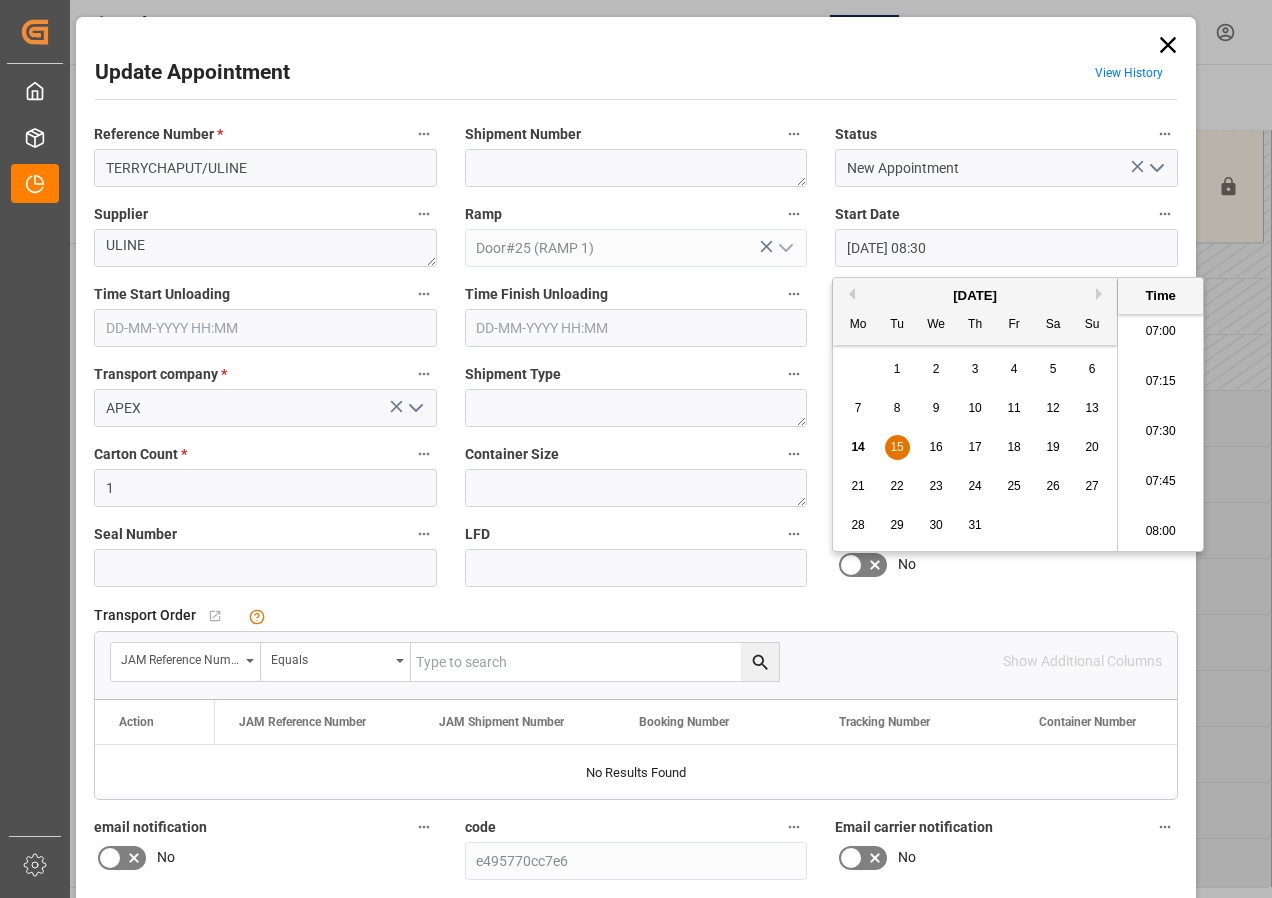 click on "07:30" at bounding box center [1160, 432] 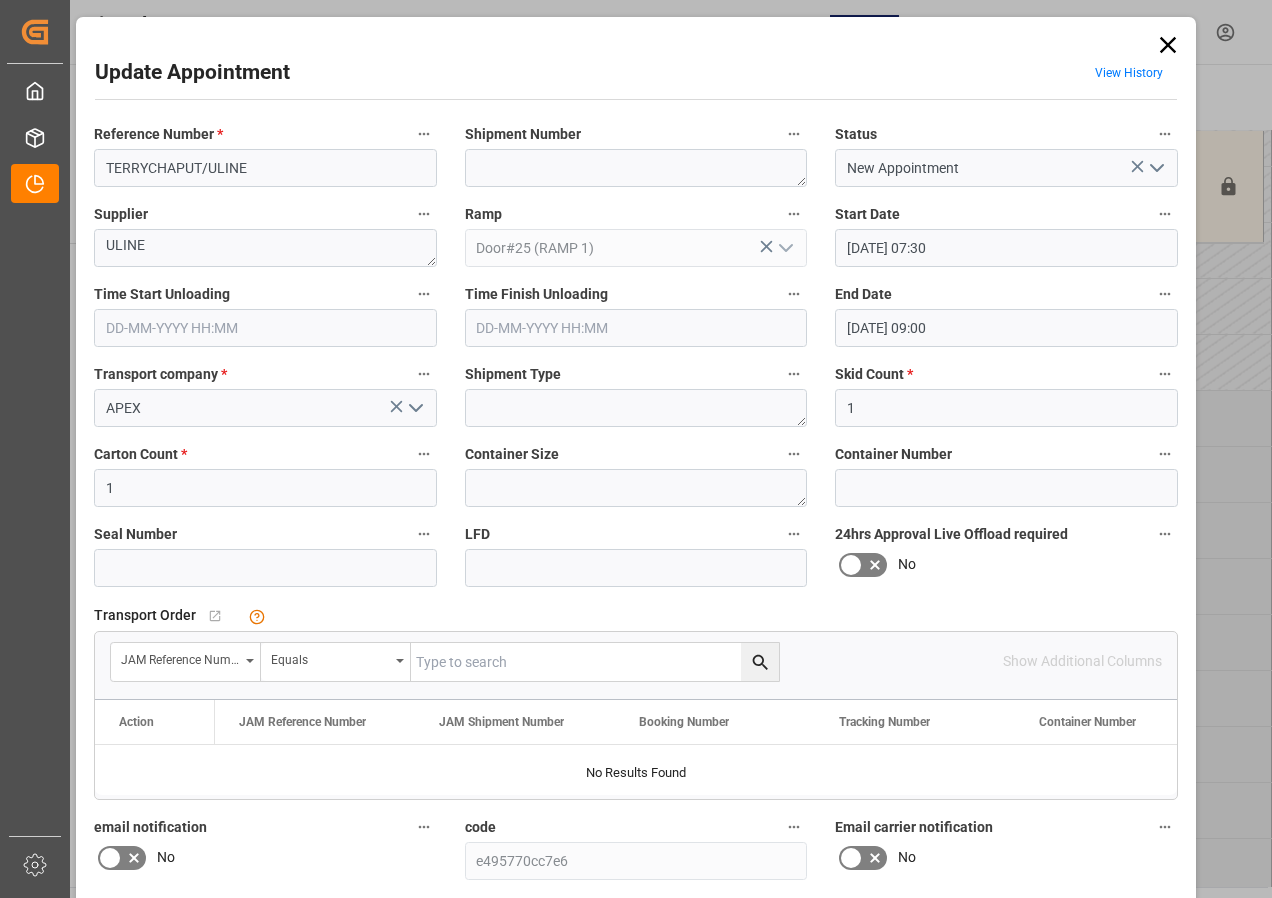 click on "[DATE] 09:00" at bounding box center [1006, 328] 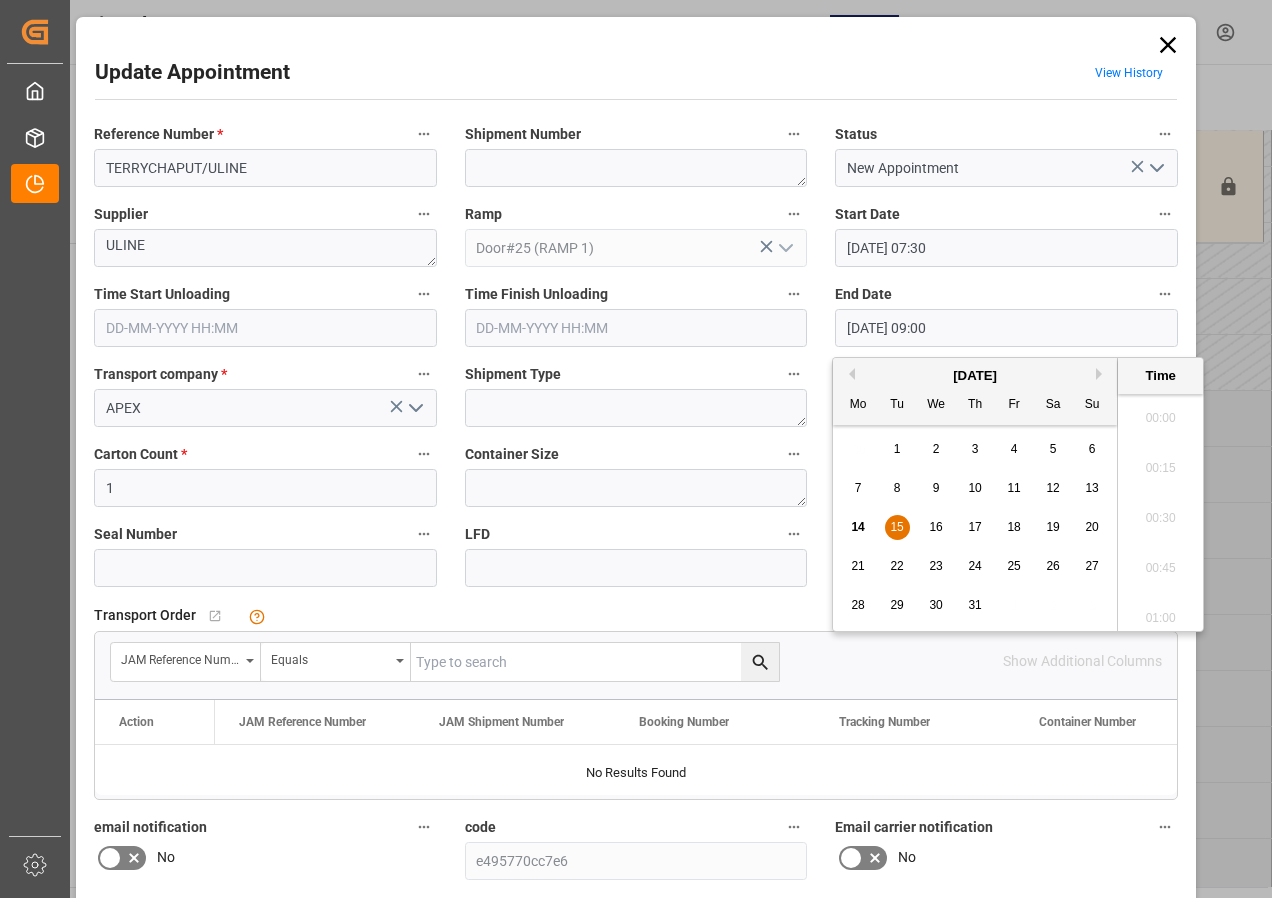 scroll, scrollTop: 1707, scrollLeft: 0, axis: vertical 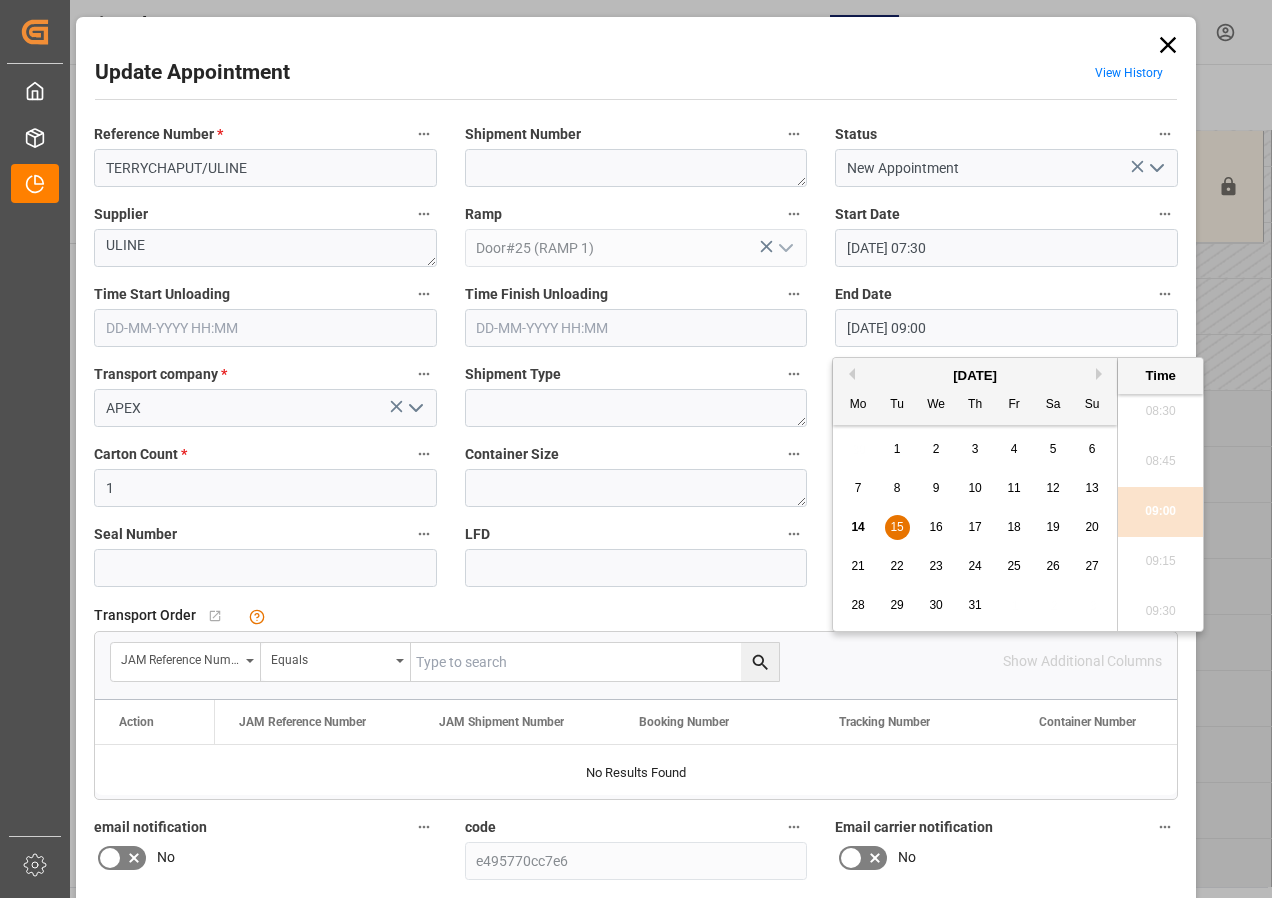 click on "15" at bounding box center (896, 527) 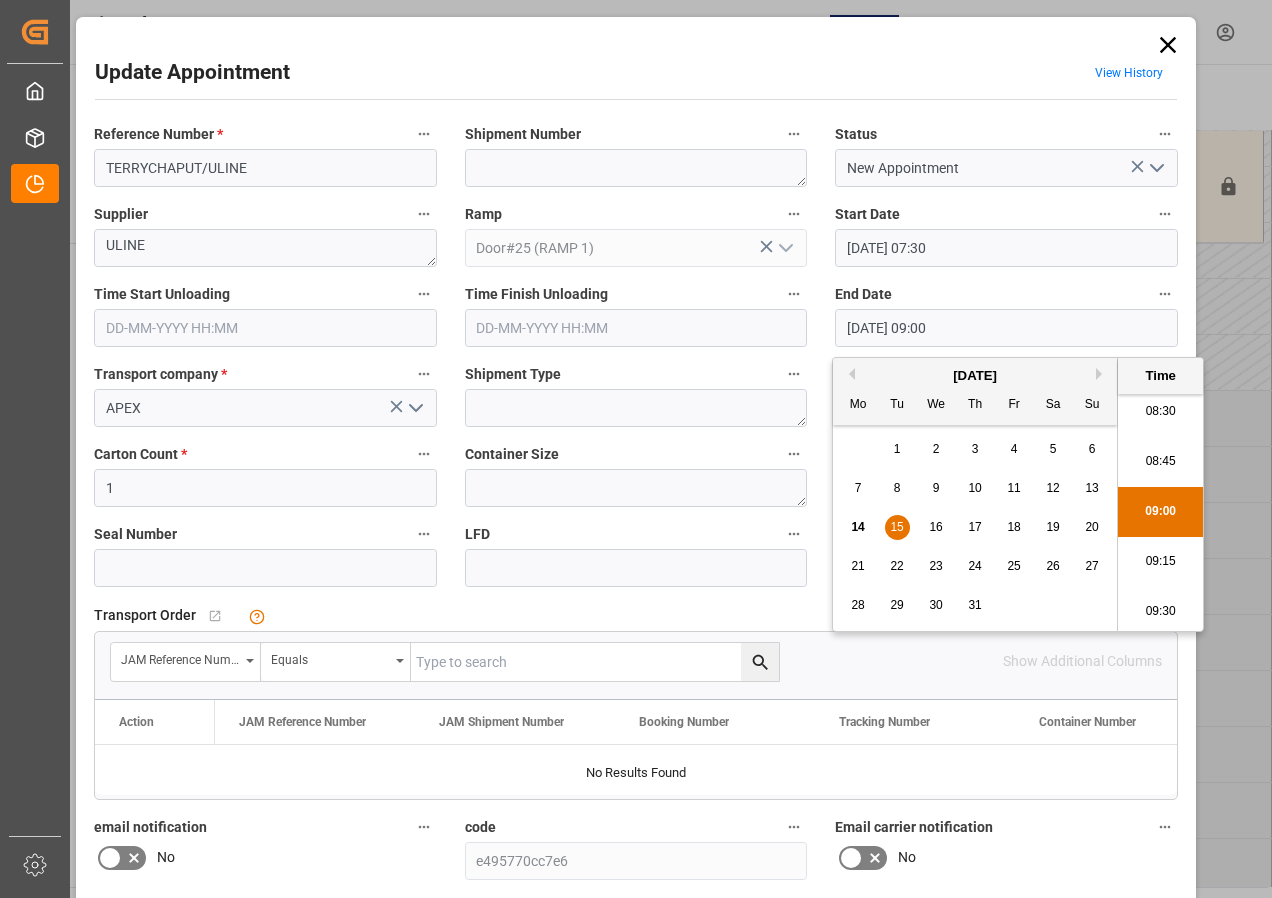 scroll, scrollTop: 1607, scrollLeft: 0, axis: vertical 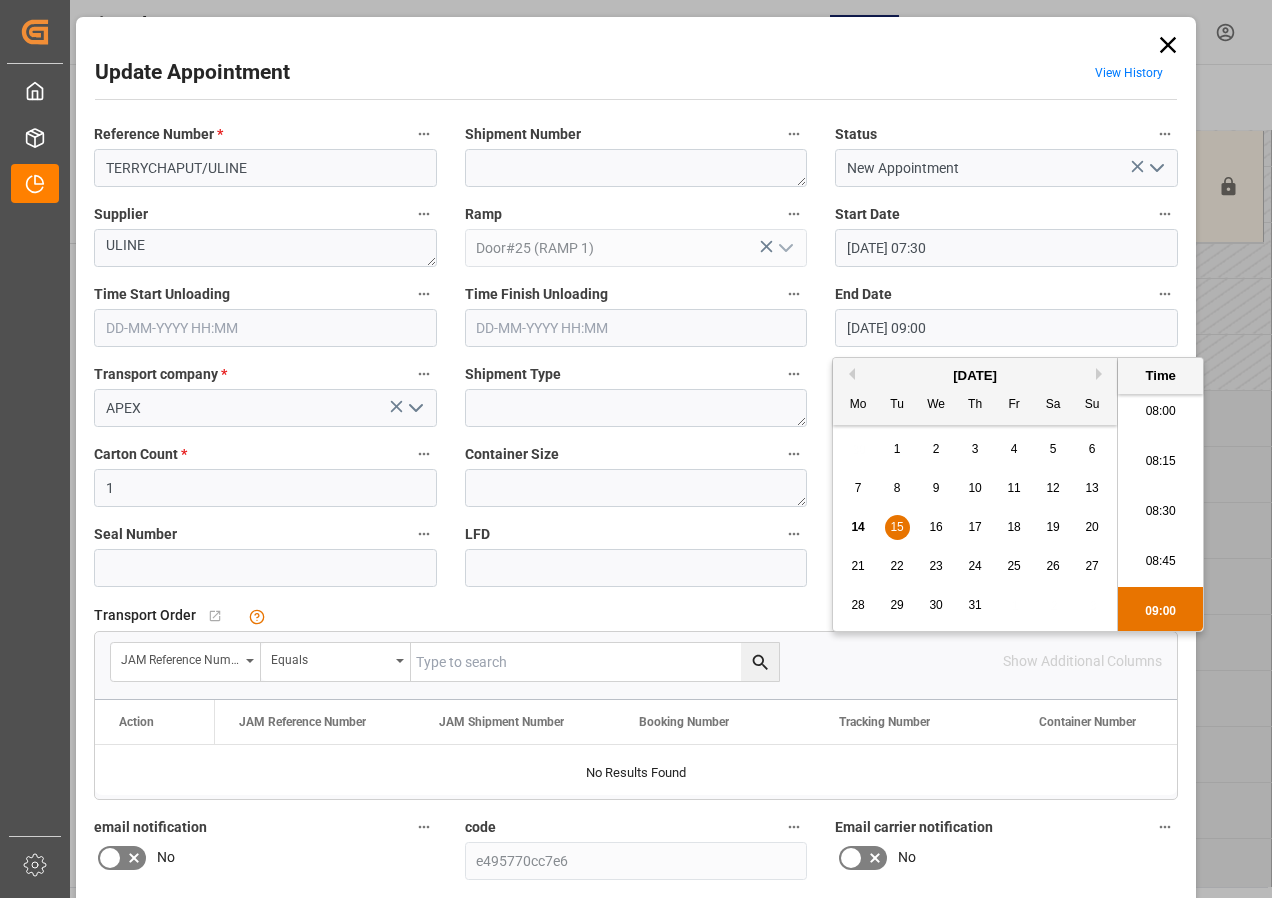 click on "08:00" at bounding box center (1160, 412) 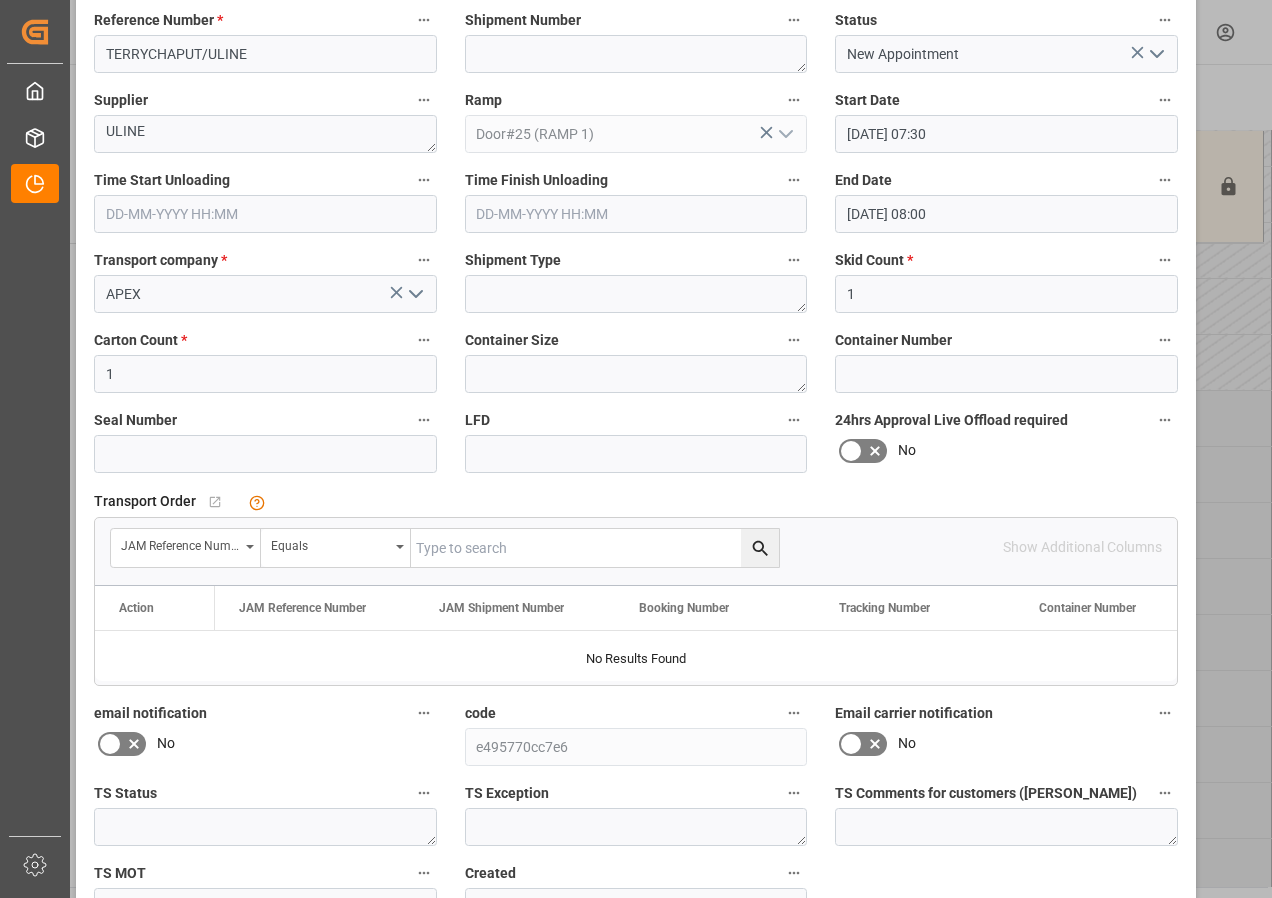 scroll, scrollTop: 244, scrollLeft: 0, axis: vertical 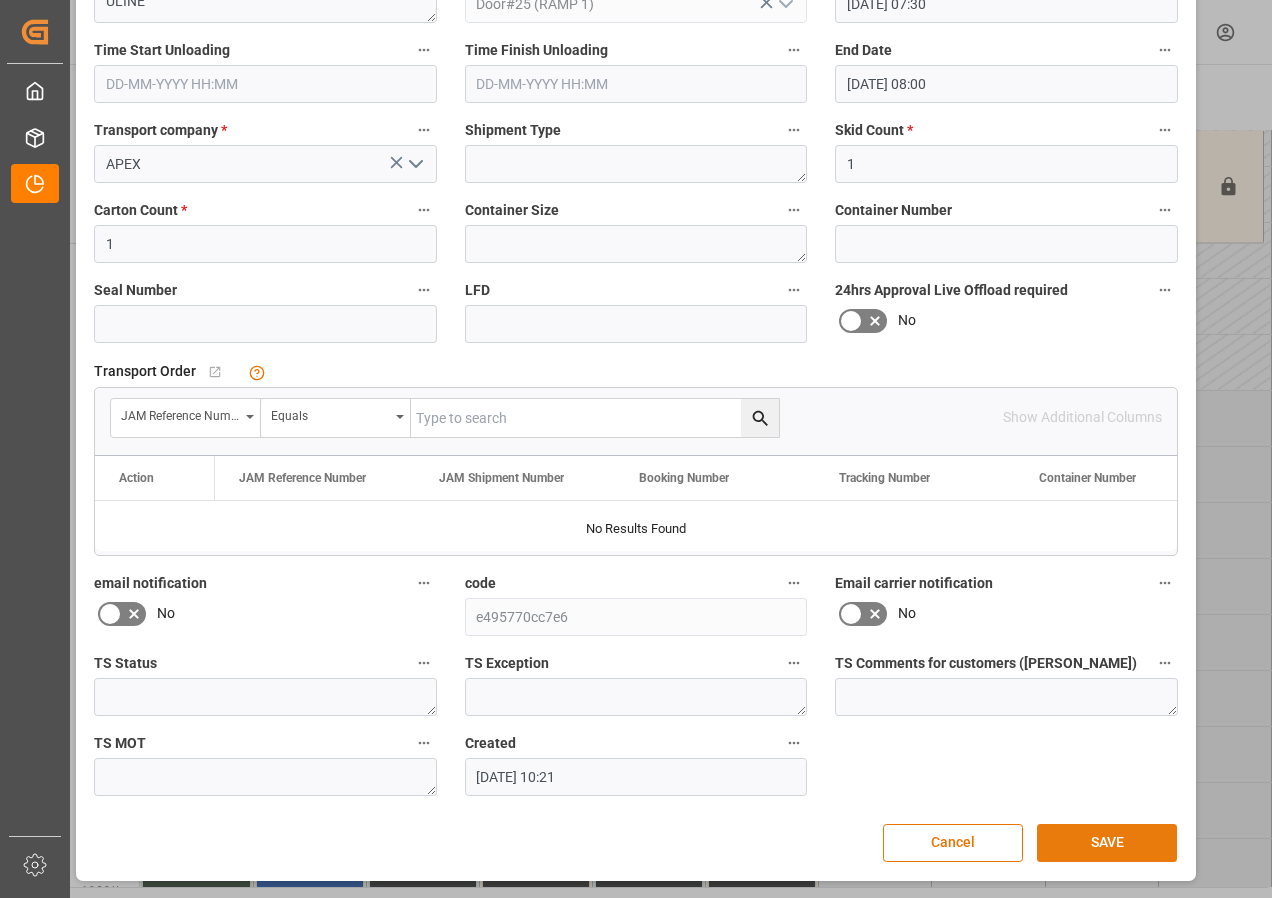 click on "SAVE" at bounding box center (1107, 843) 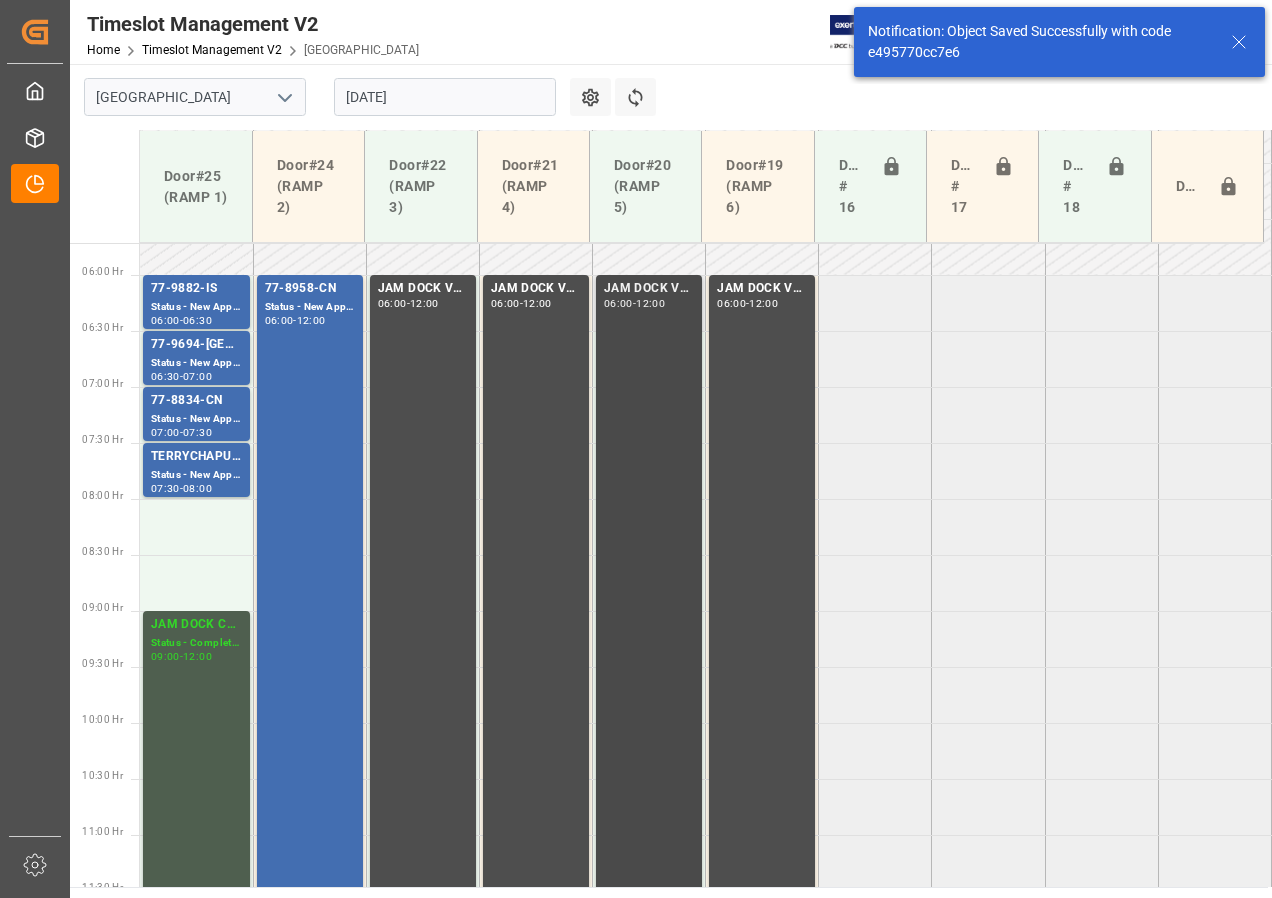 scroll, scrollTop: 701, scrollLeft: 0, axis: vertical 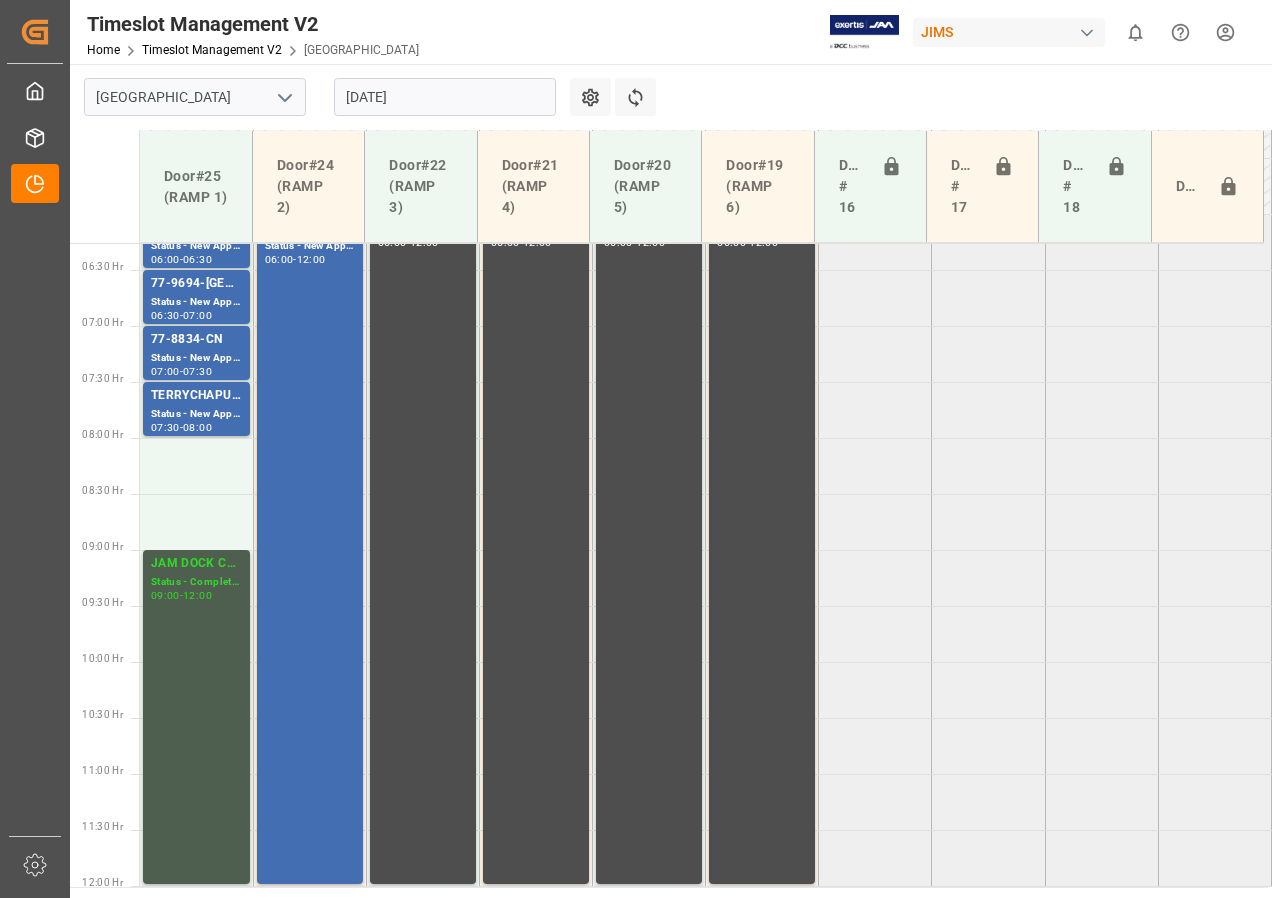 click on "[DATE]" at bounding box center [445, 97] 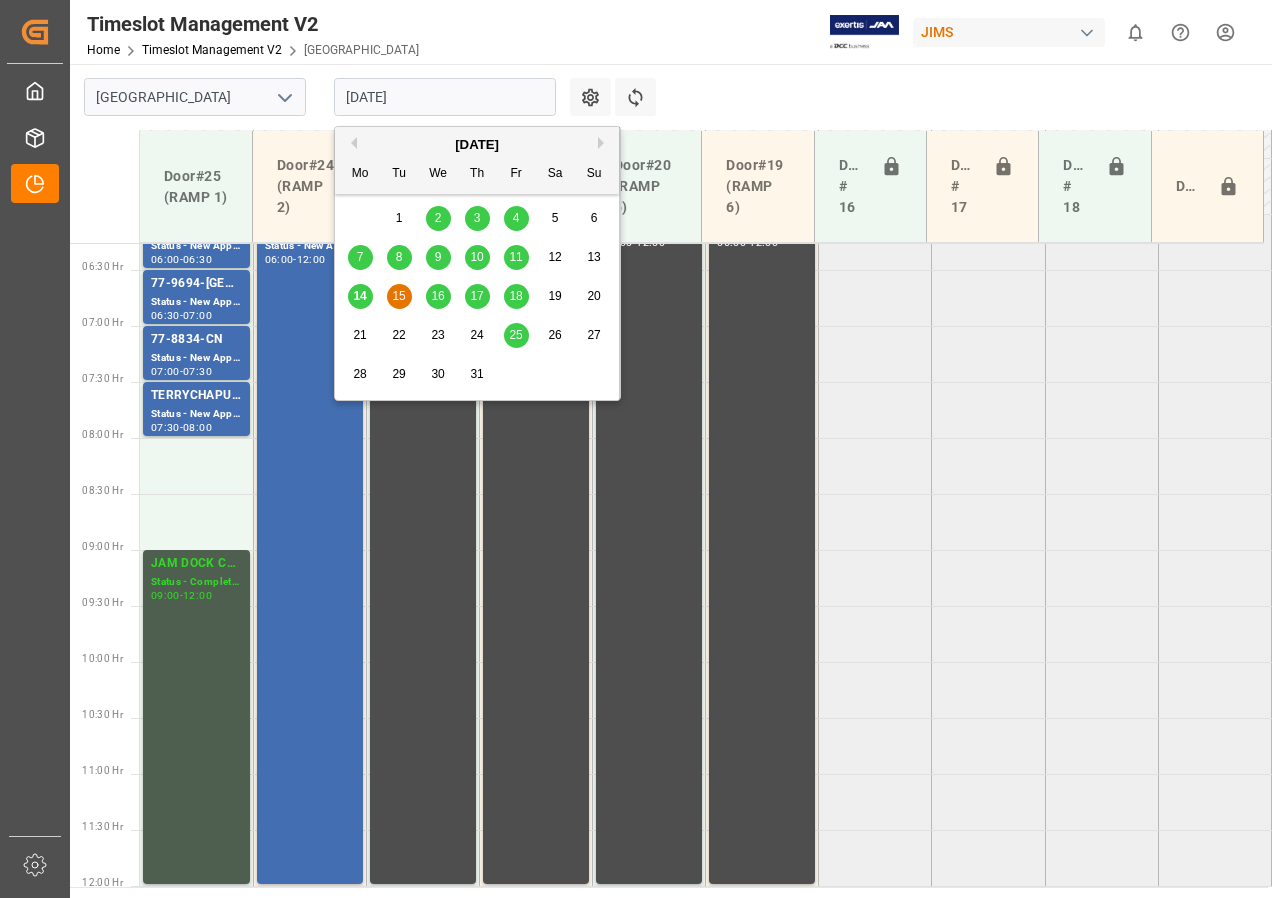click on "16" at bounding box center [438, 297] 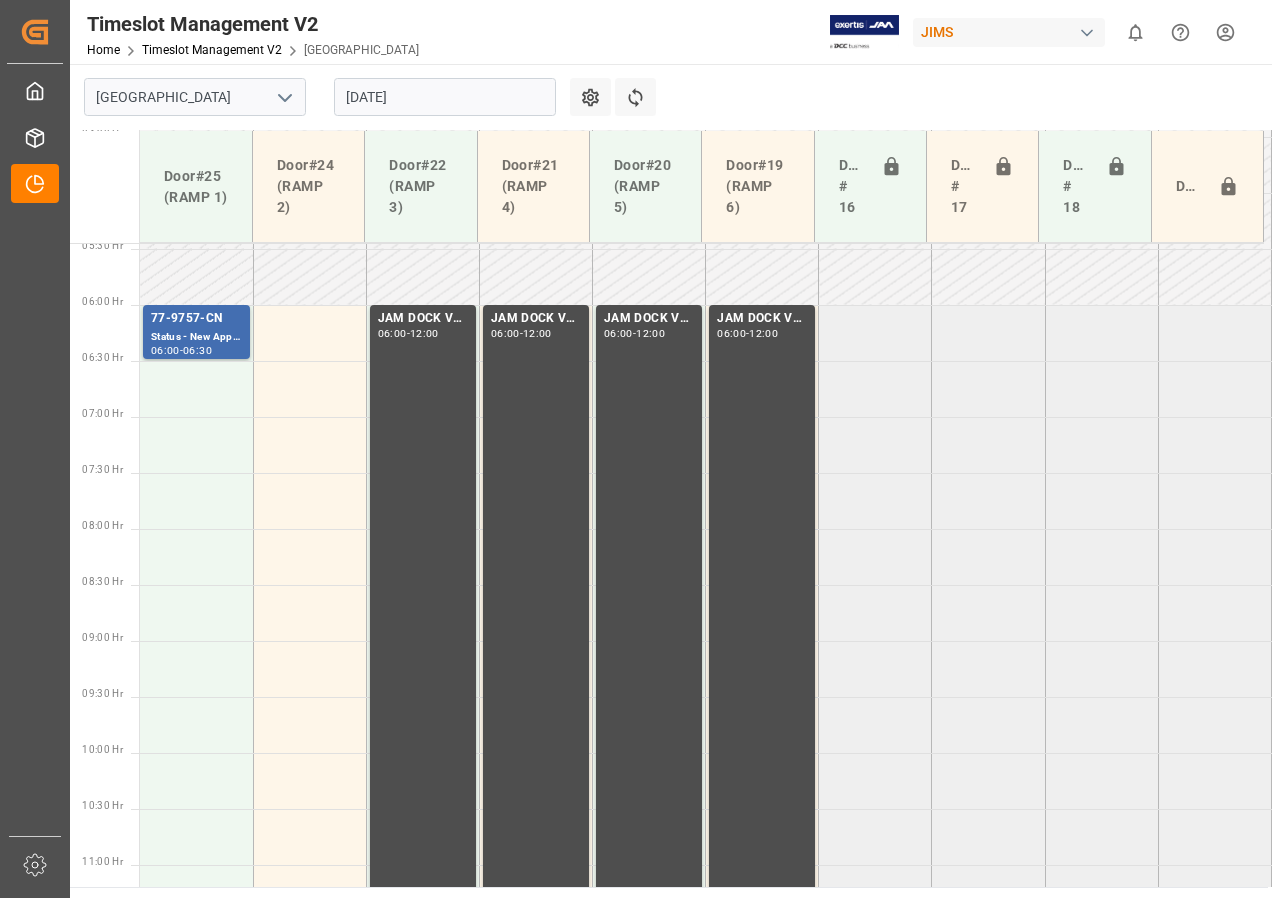 scroll, scrollTop: 625, scrollLeft: 0, axis: vertical 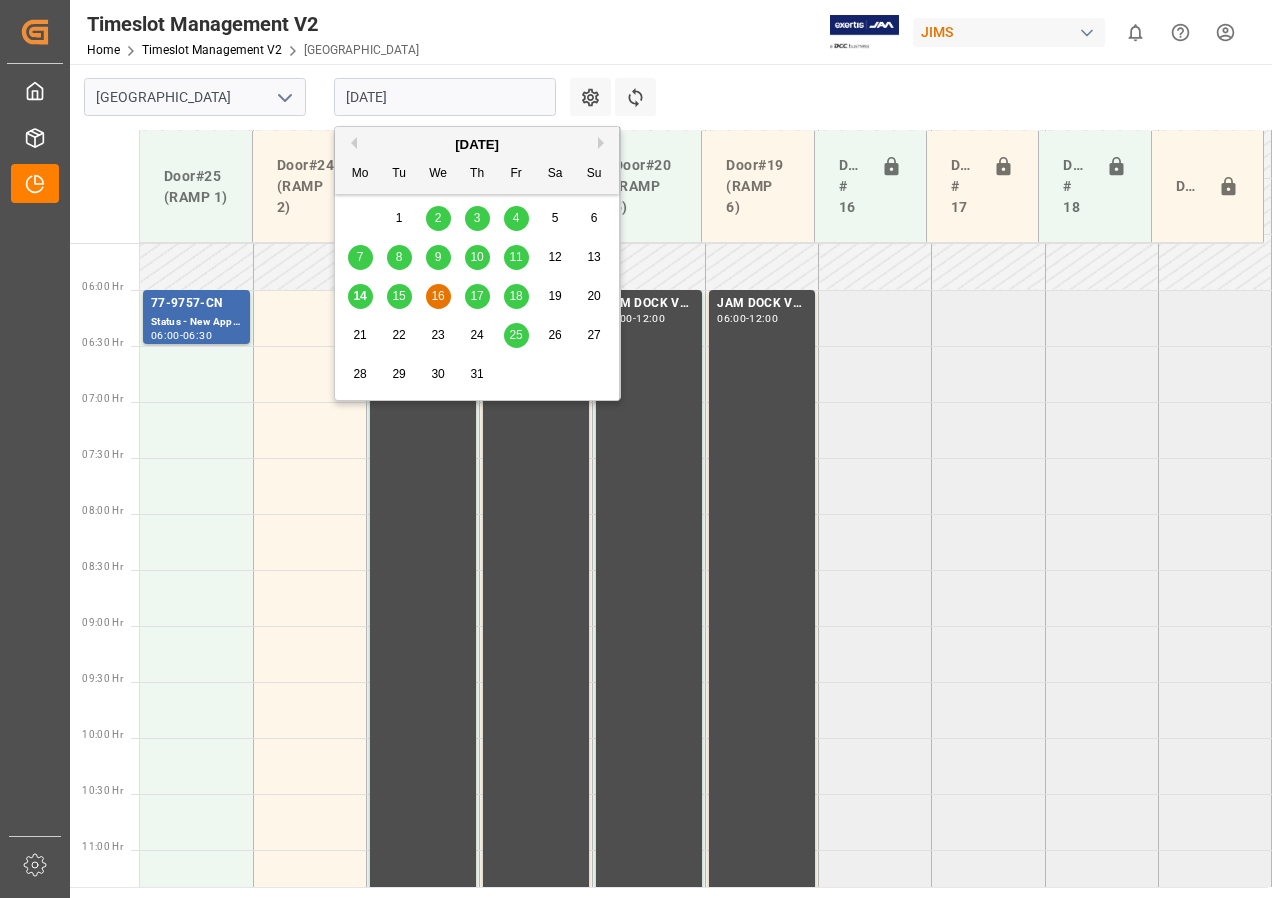 click on "[DATE]" at bounding box center [445, 97] 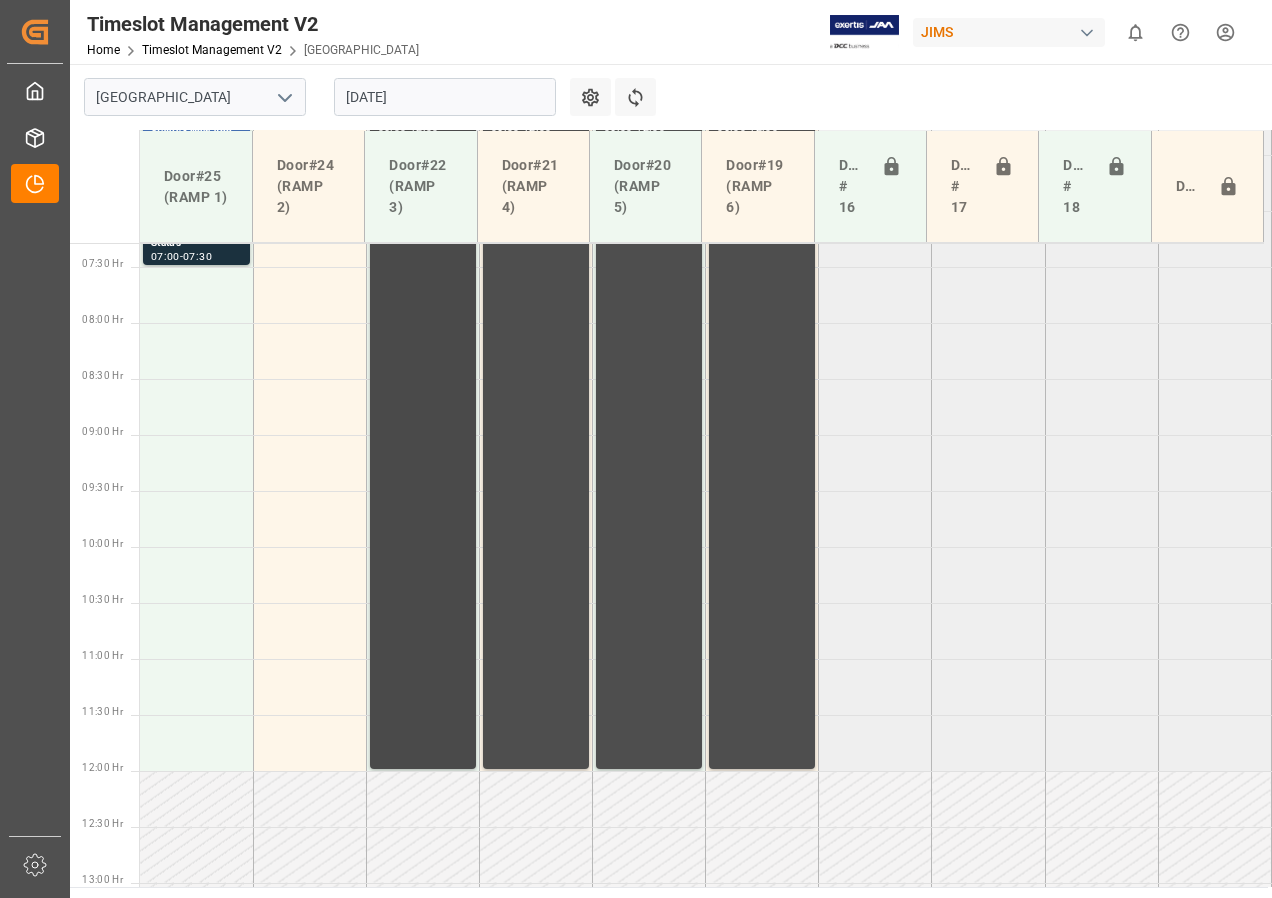 scroll, scrollTop: 625, scrollLeft: 0, axis: vertical 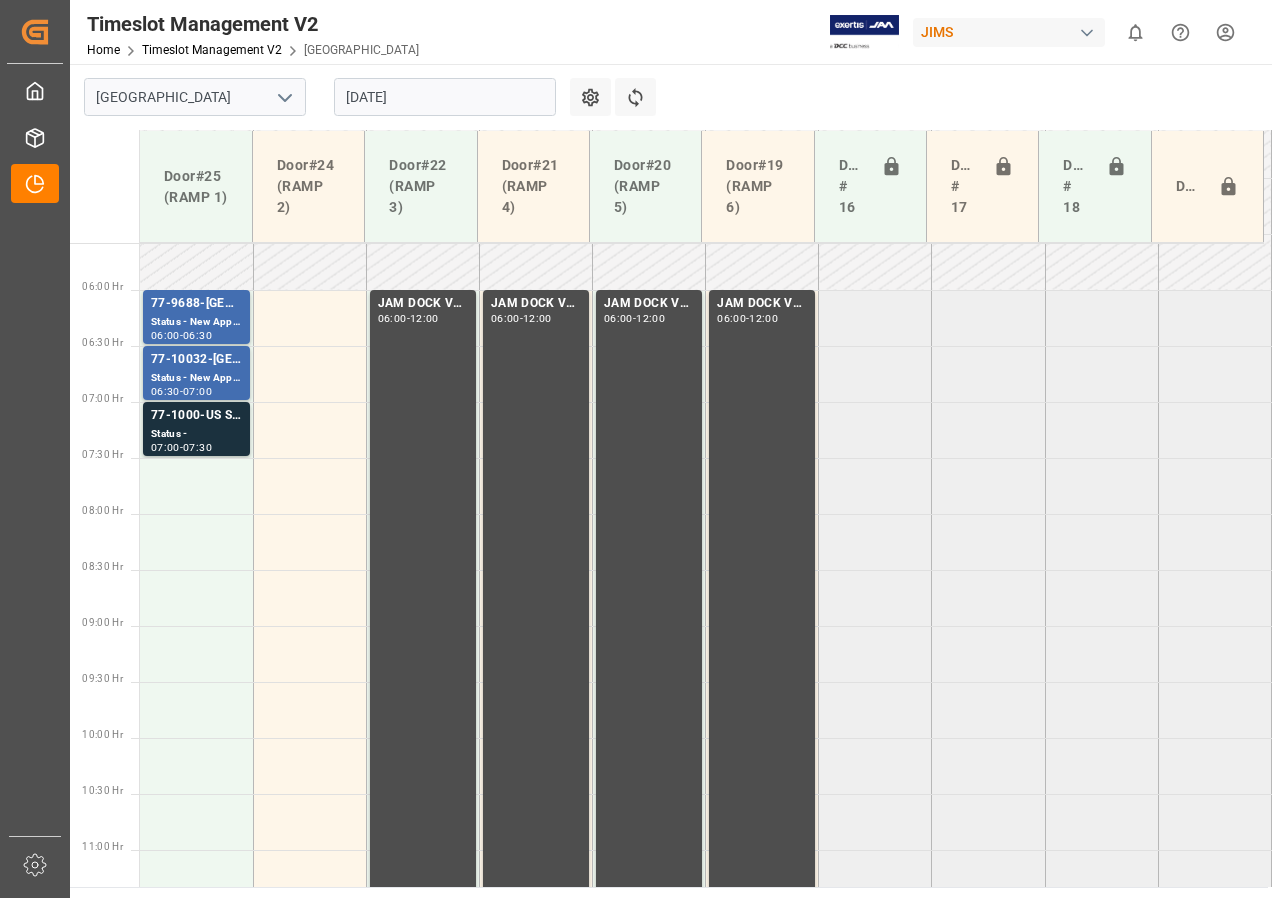 click on "[DATE]" at bounding box center (445, 97) 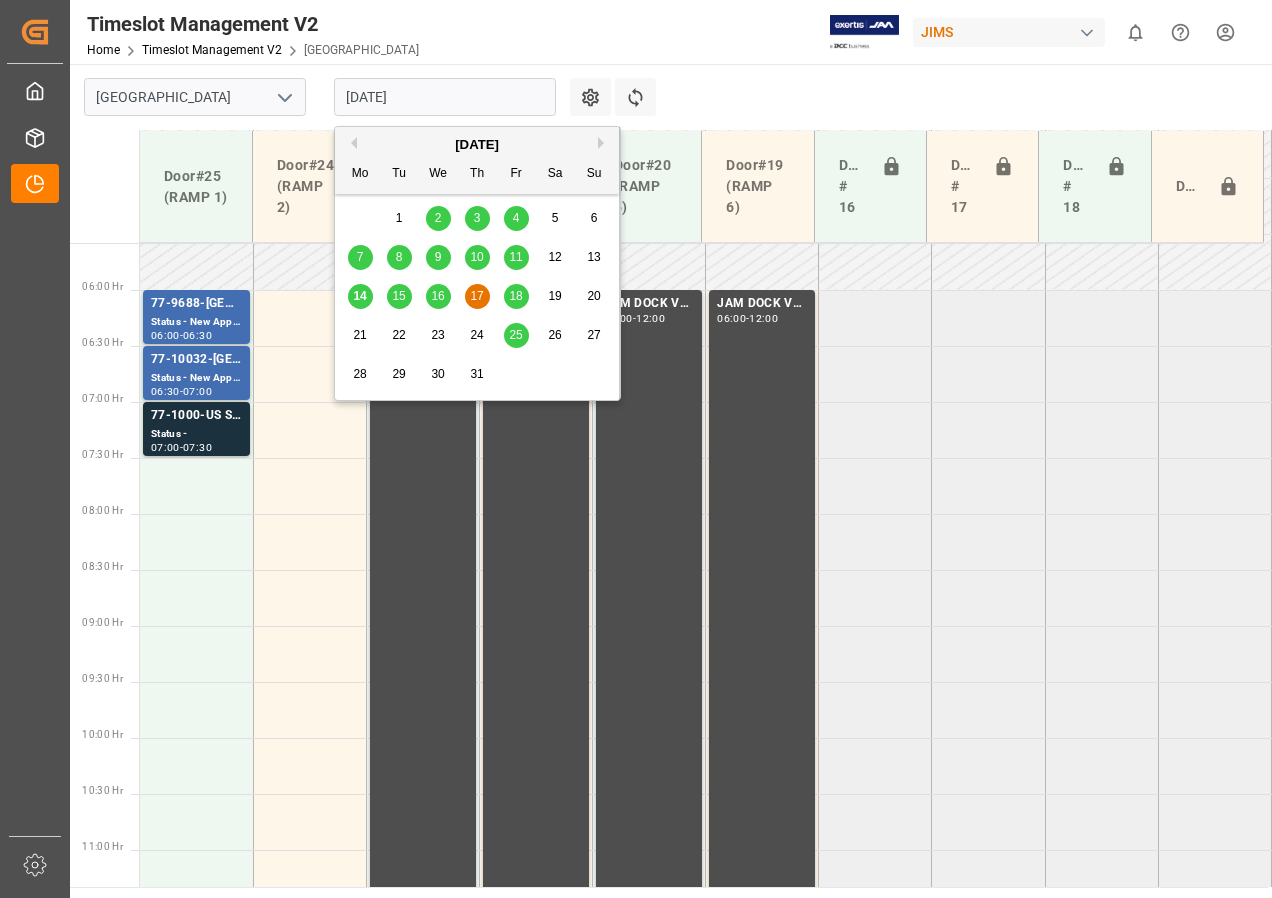 click on "18" at bounding box center [516, 297] 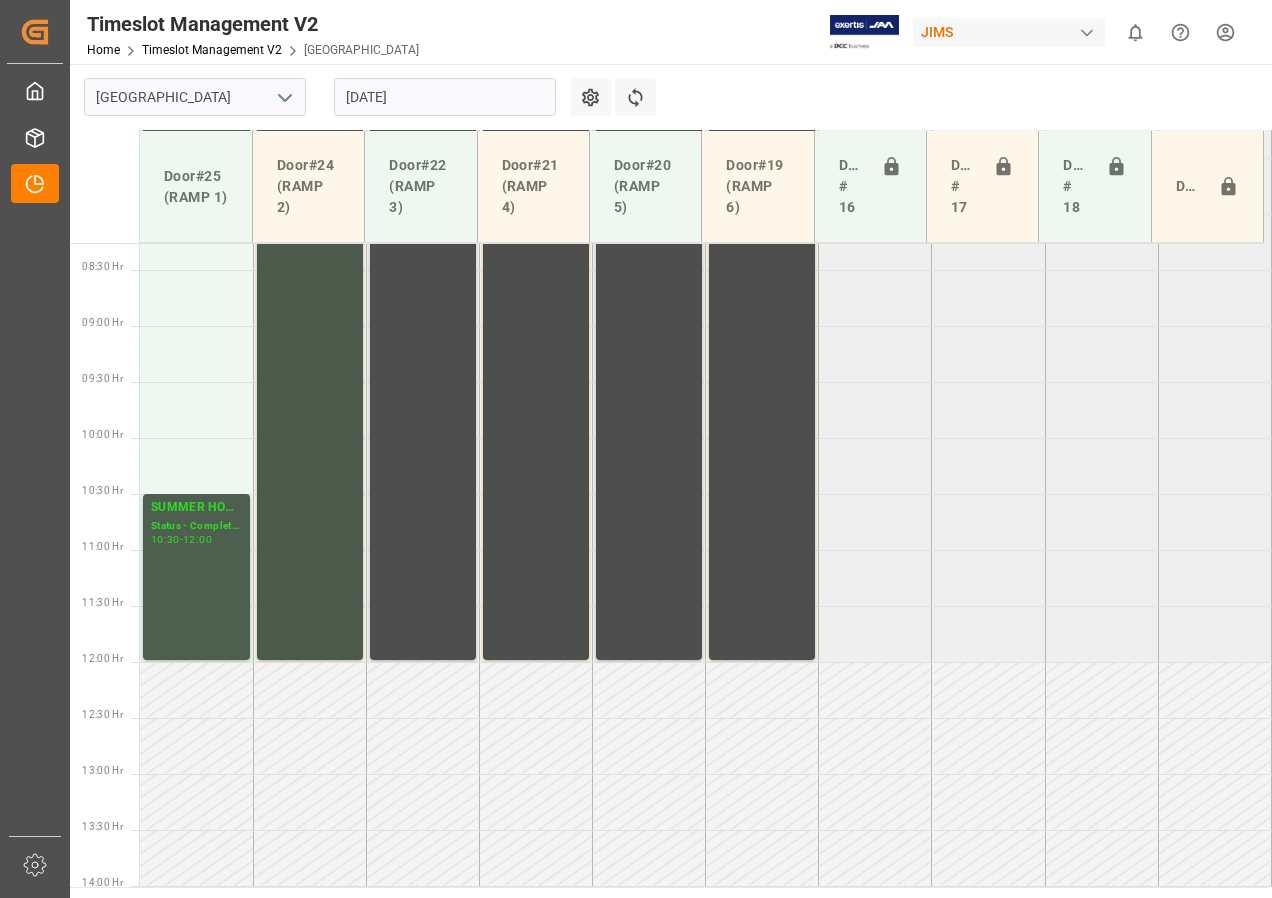 scroll, scrollTop: 625, scrollLeft: 0, axis: vertical 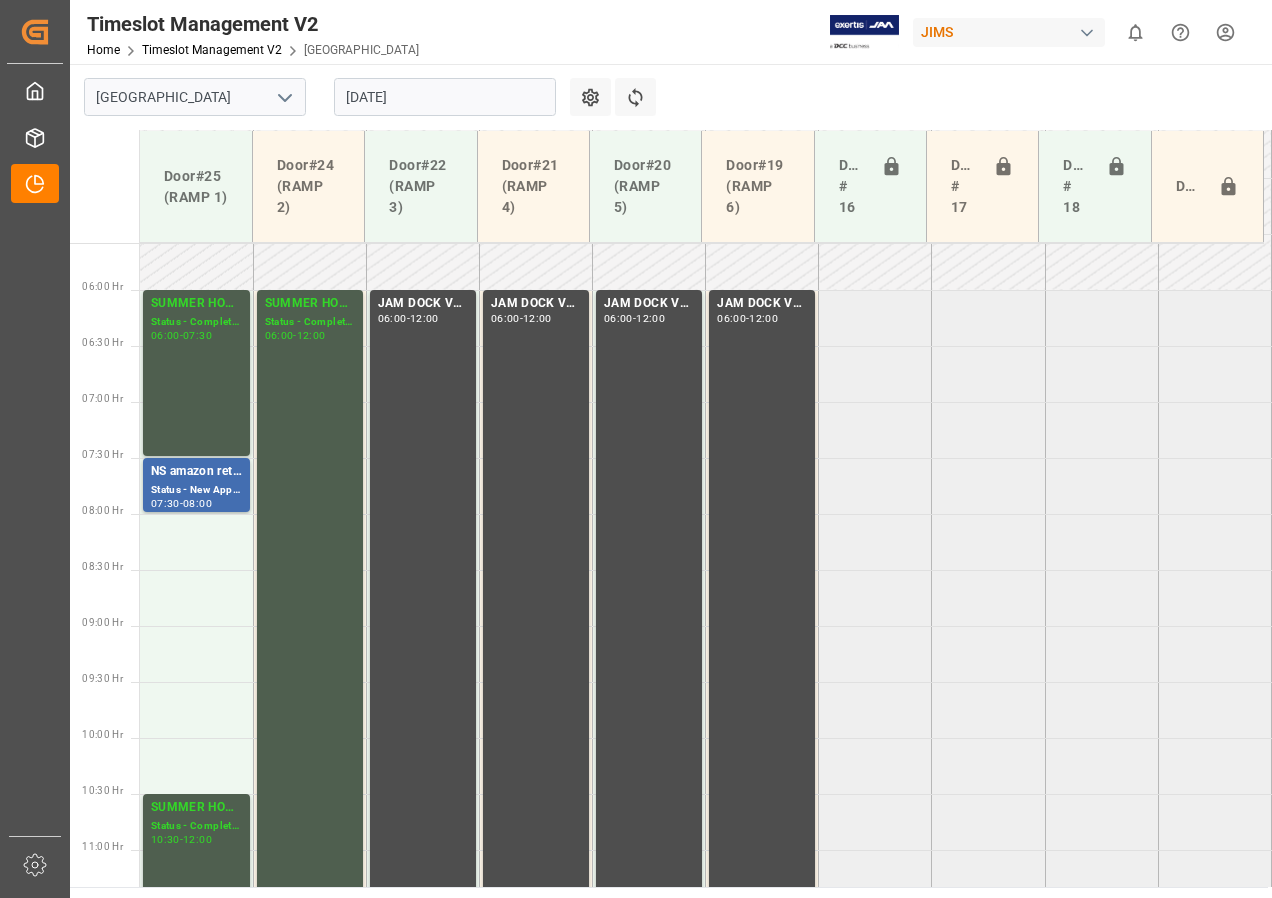 click on "[DATE]" at bounding box center (445, 97) 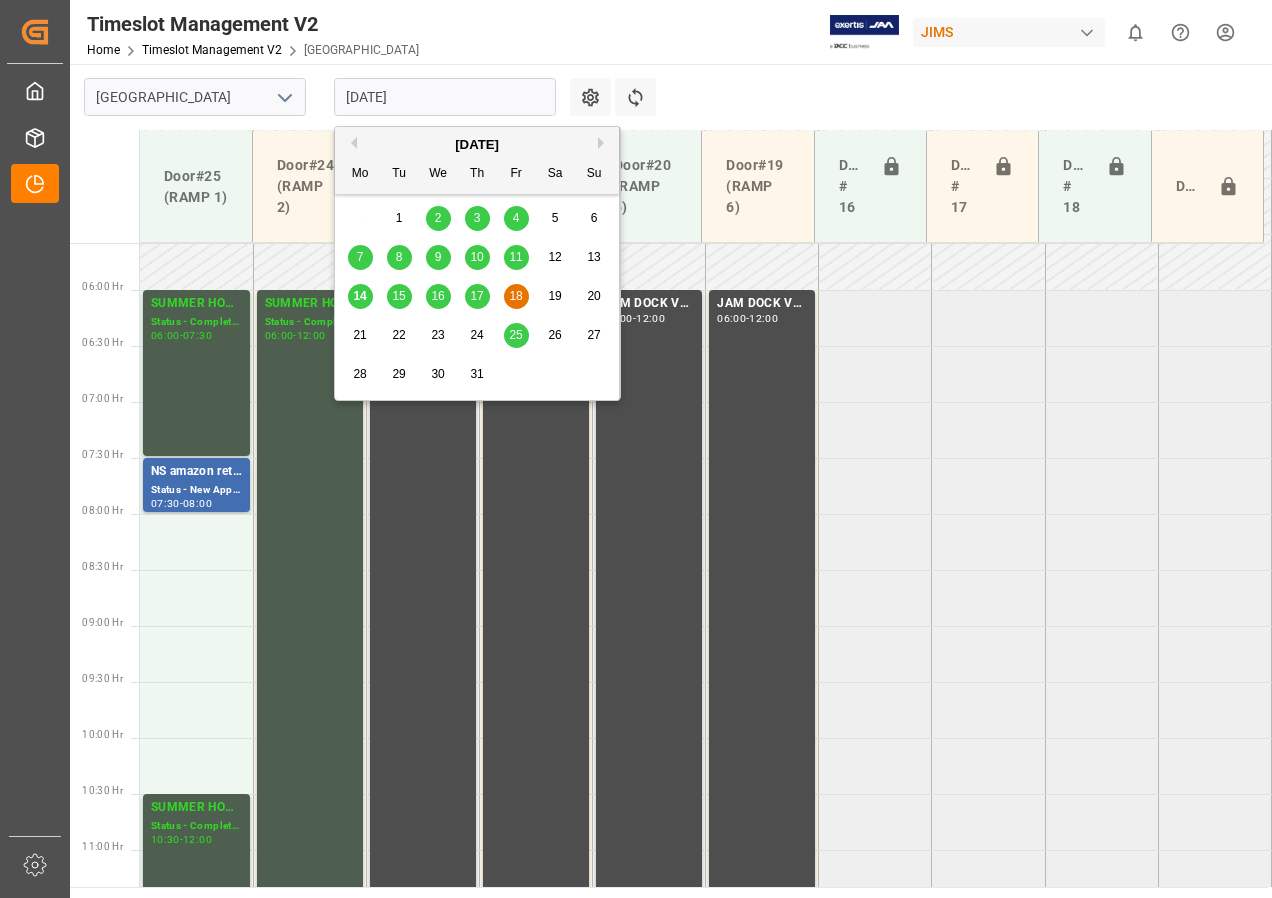 click on "17" at bounding box center [476, 296] 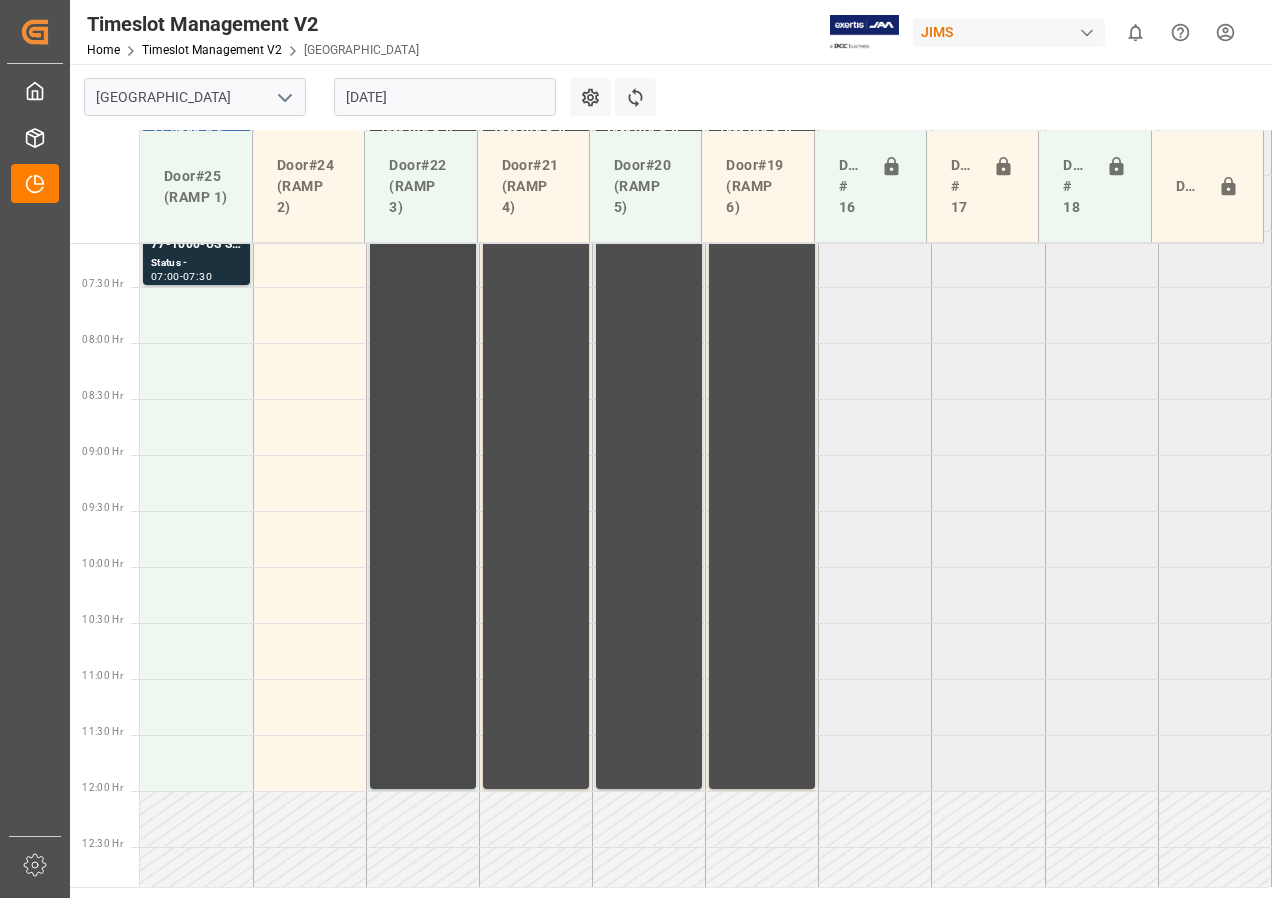 scroll, scrollTop: 625, scrollLeft: 0, axis: vertical 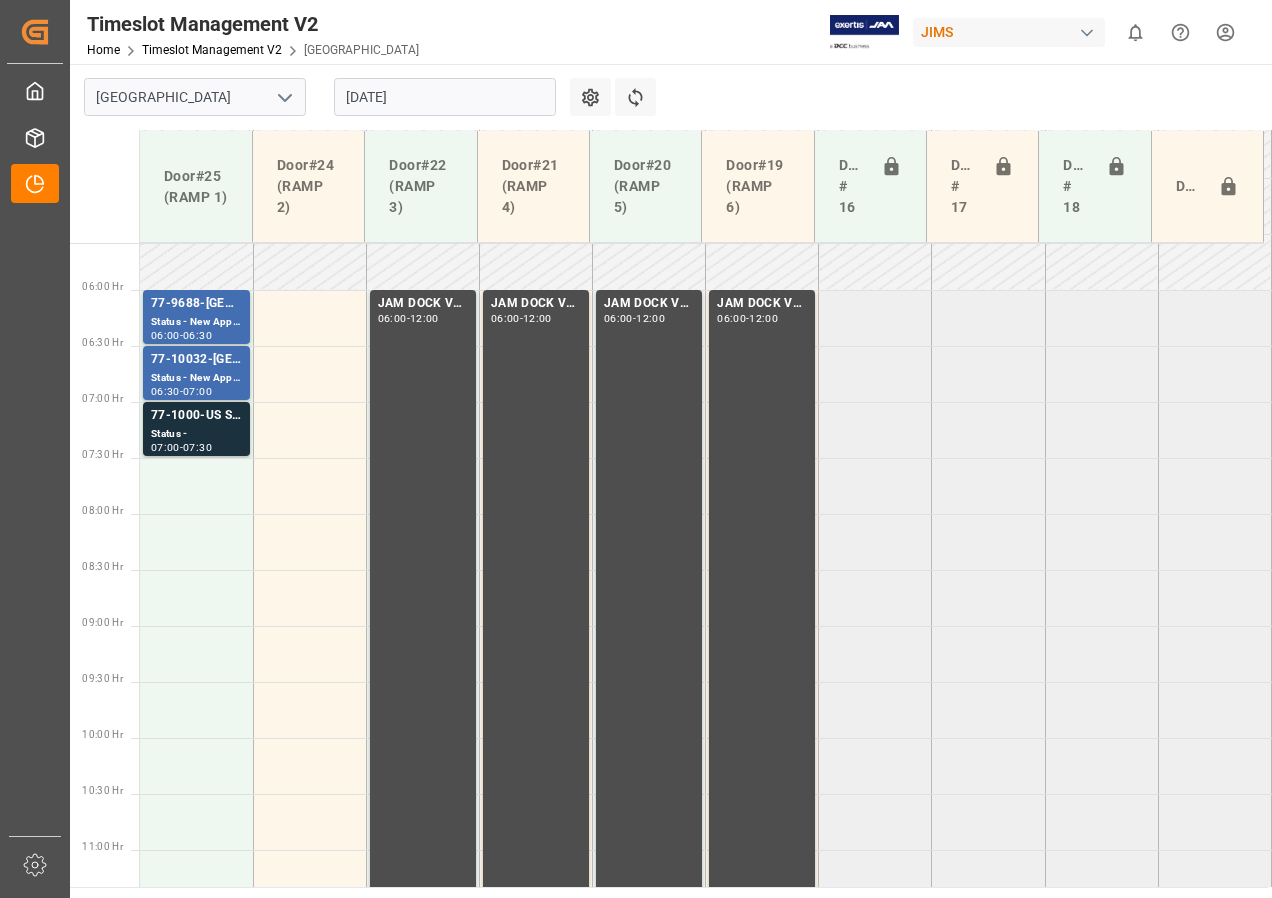 click on "[DATE]" at bounding box center (445, 97) 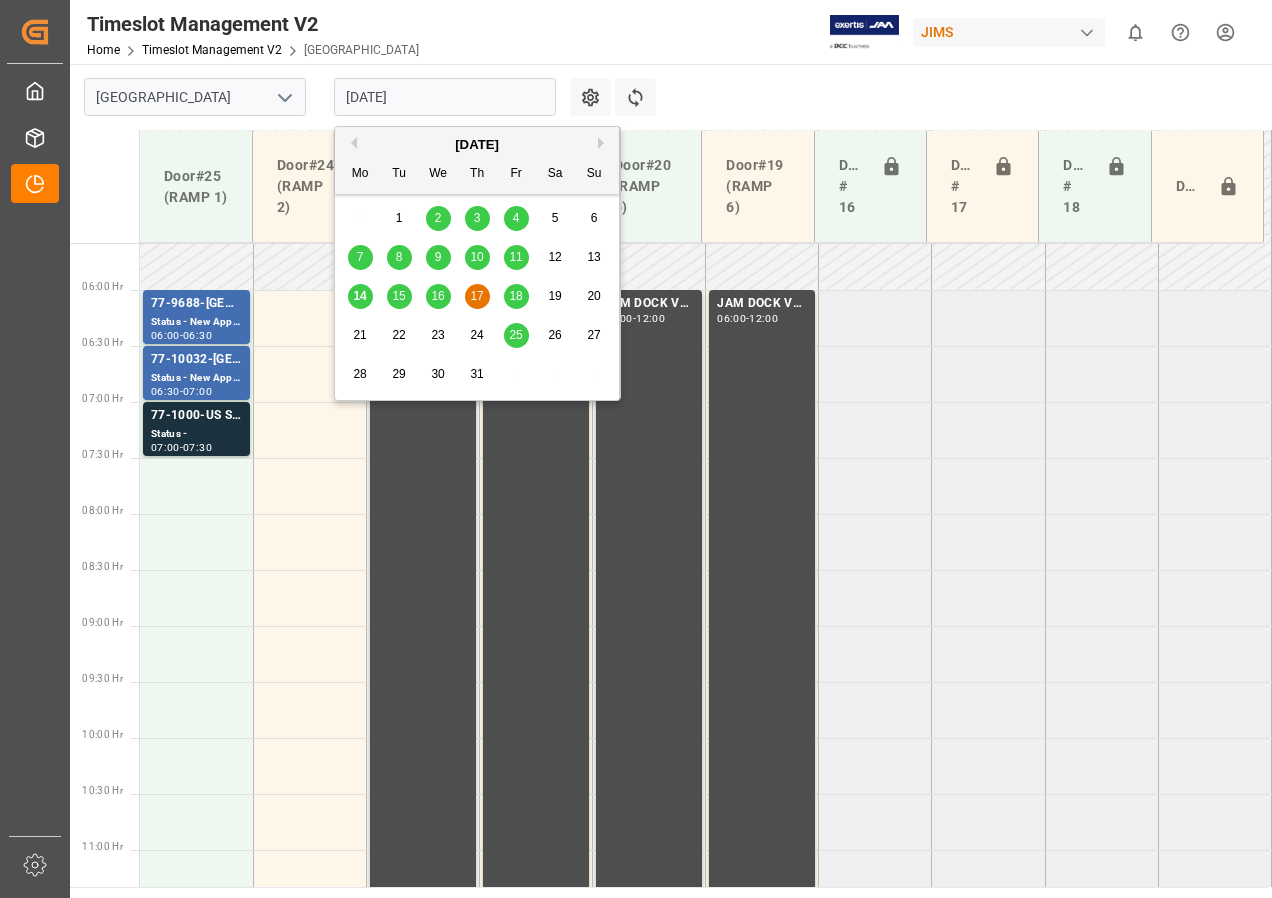 click on "16" at bounding box center [437, 296] 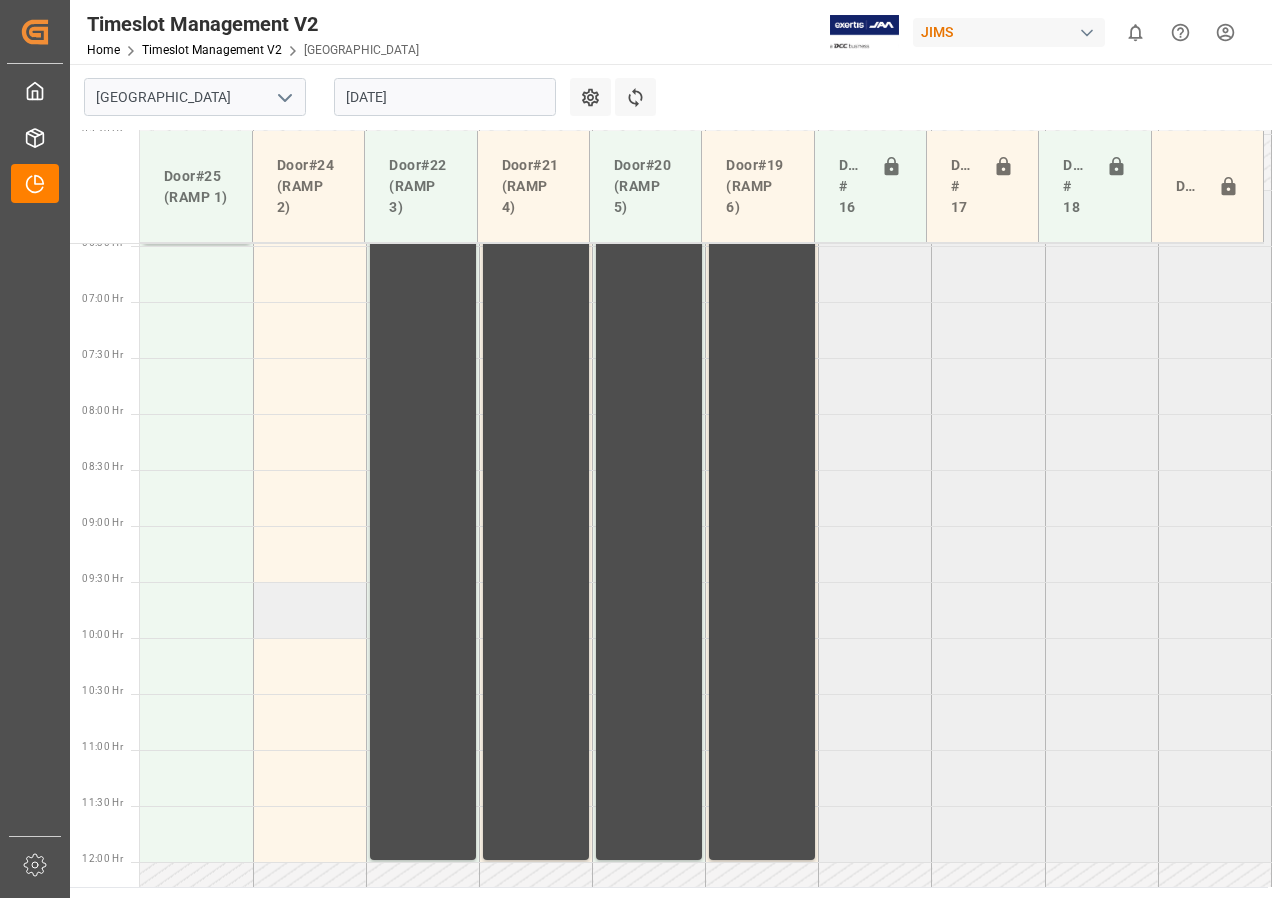 scroll, scrollTop: 625, scrollLeft: 0, axis: vertical 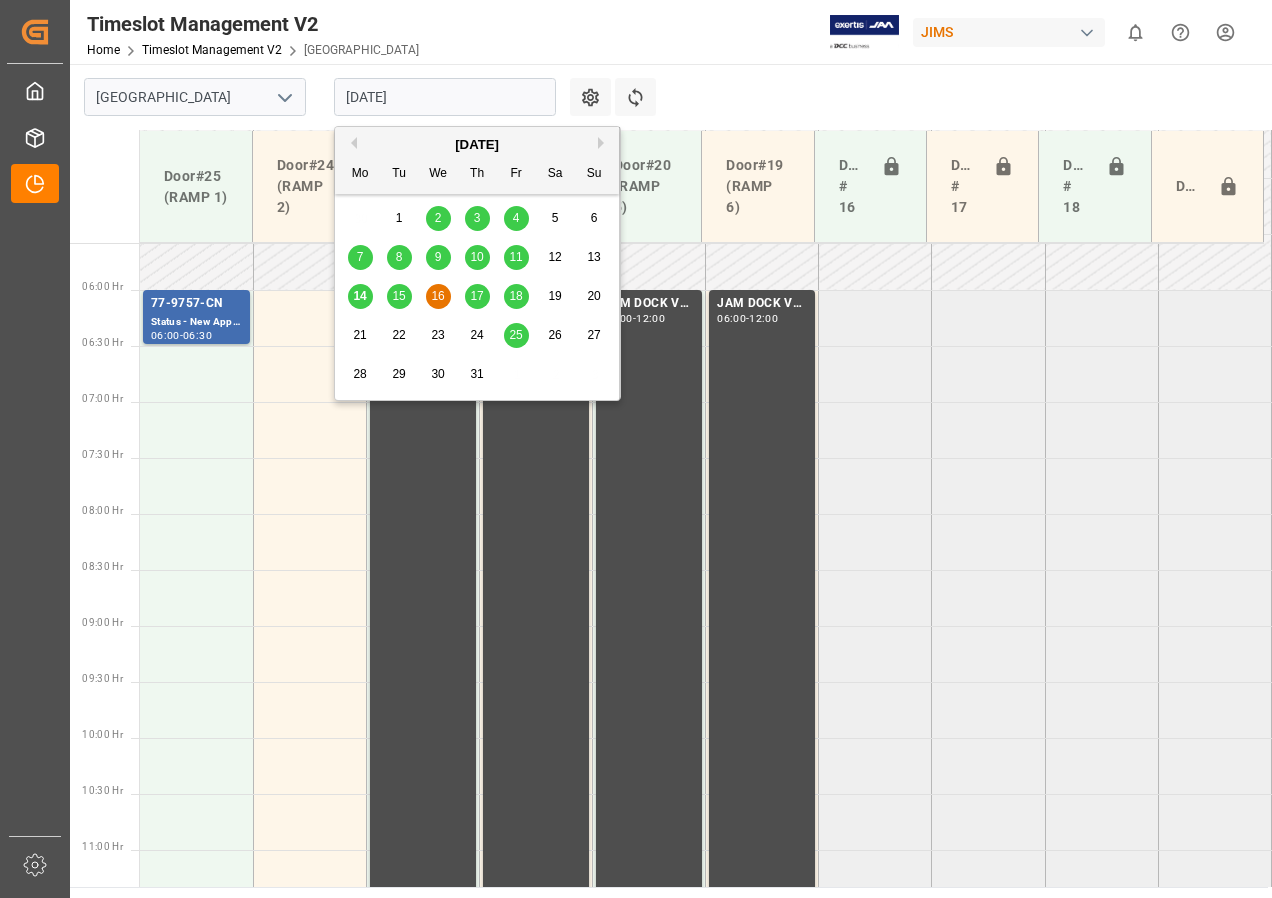click on "[DATE]" at bounding box center [445, 97] 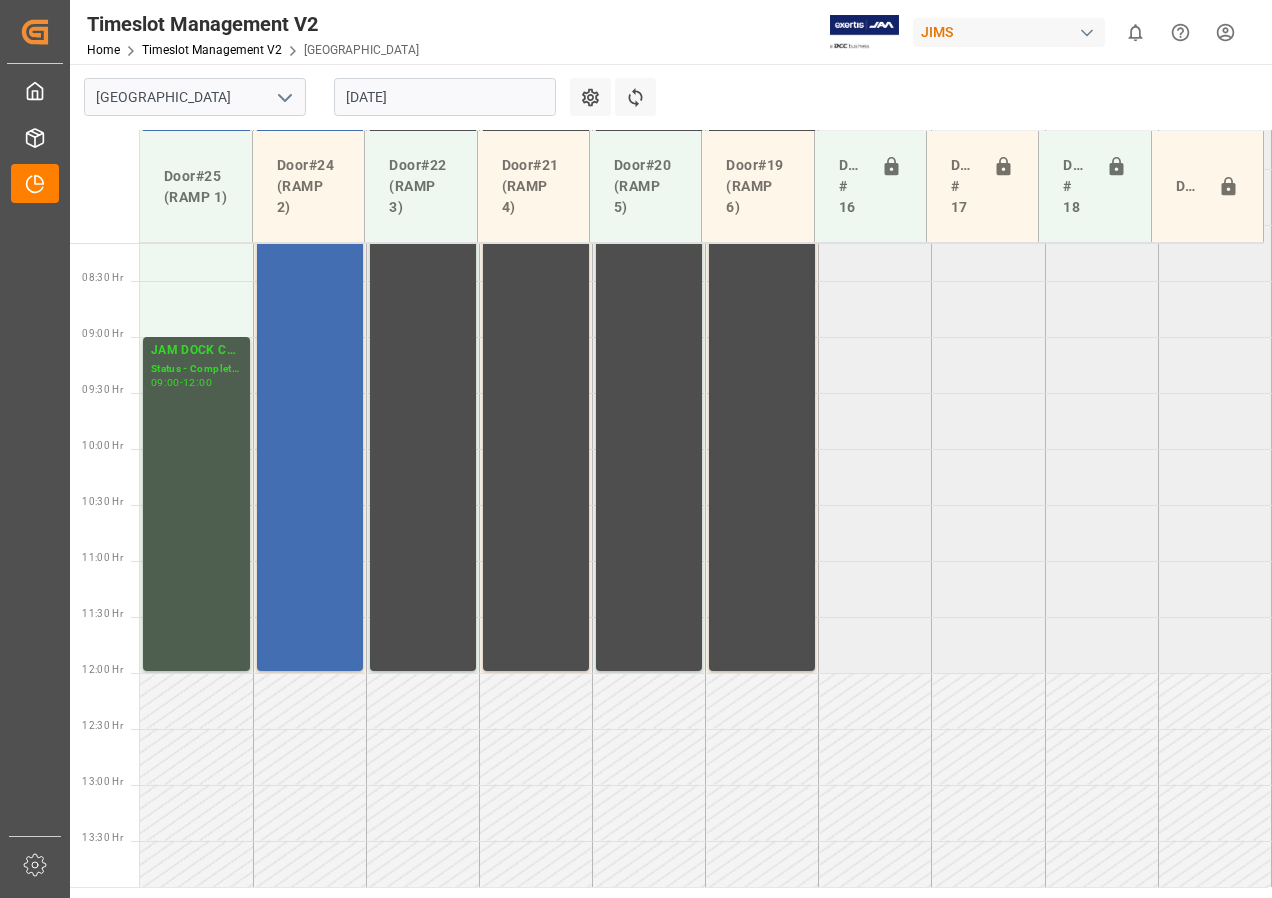 scroll, scrollTop: 925, scrollLeft: 0, axis: vertical 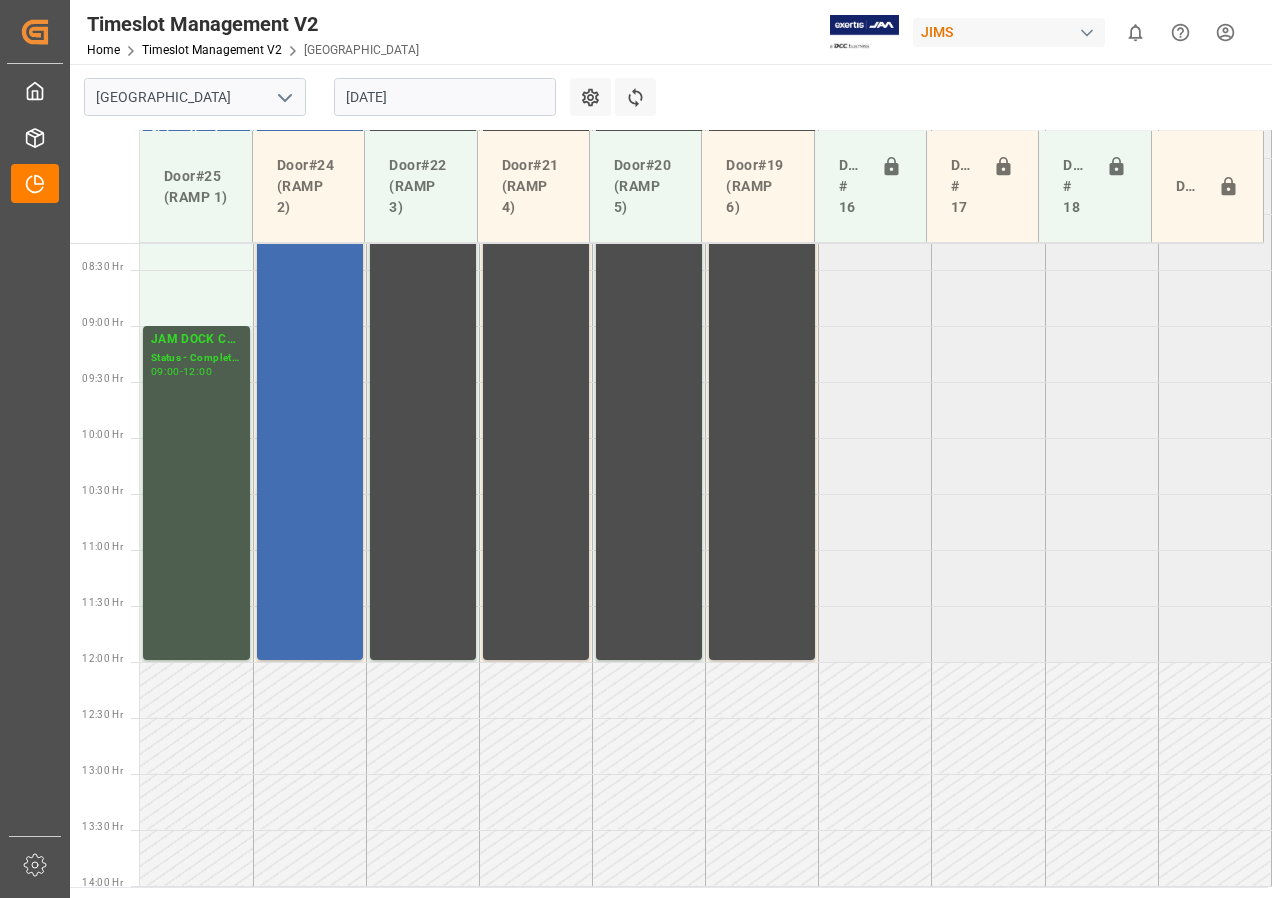 click at bounding box center [875, 802] 